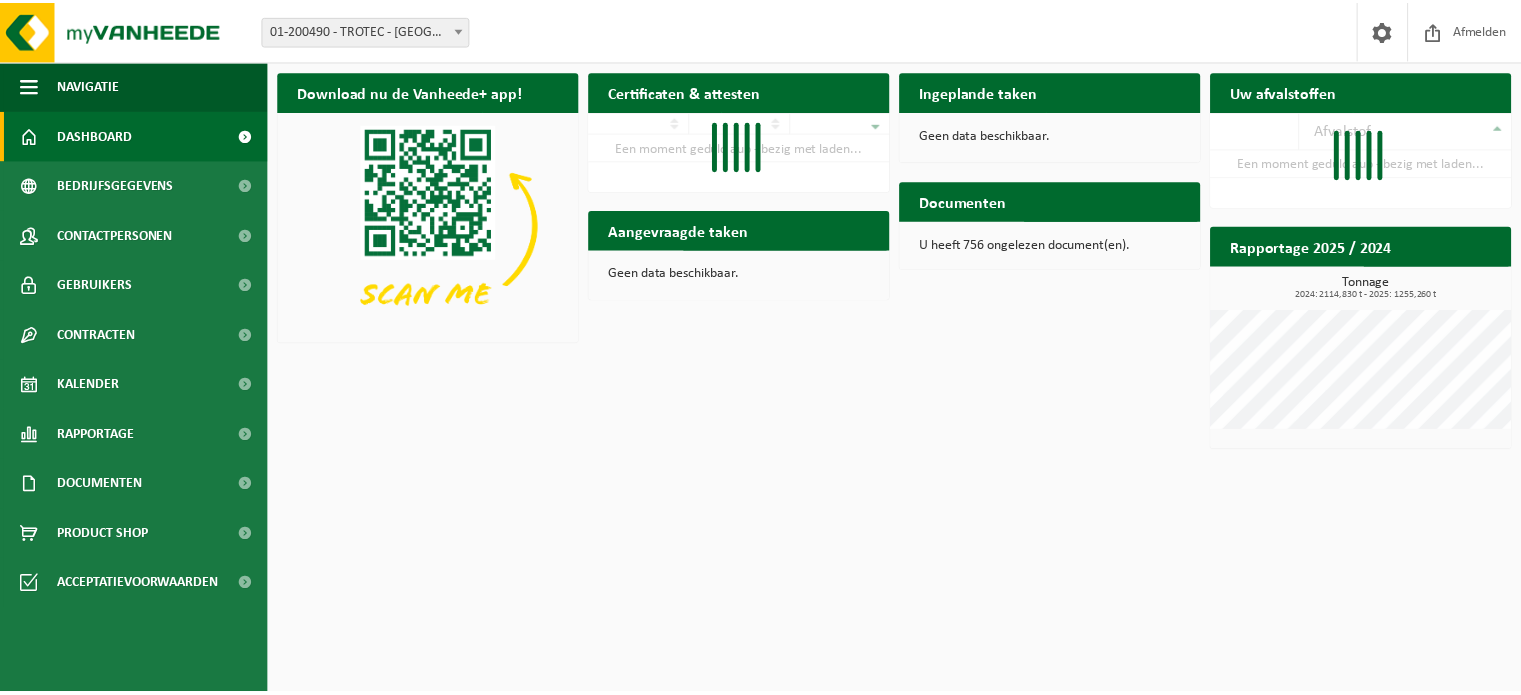 scroll, scrollTop: 0, scrollLeft: 0, axis: both 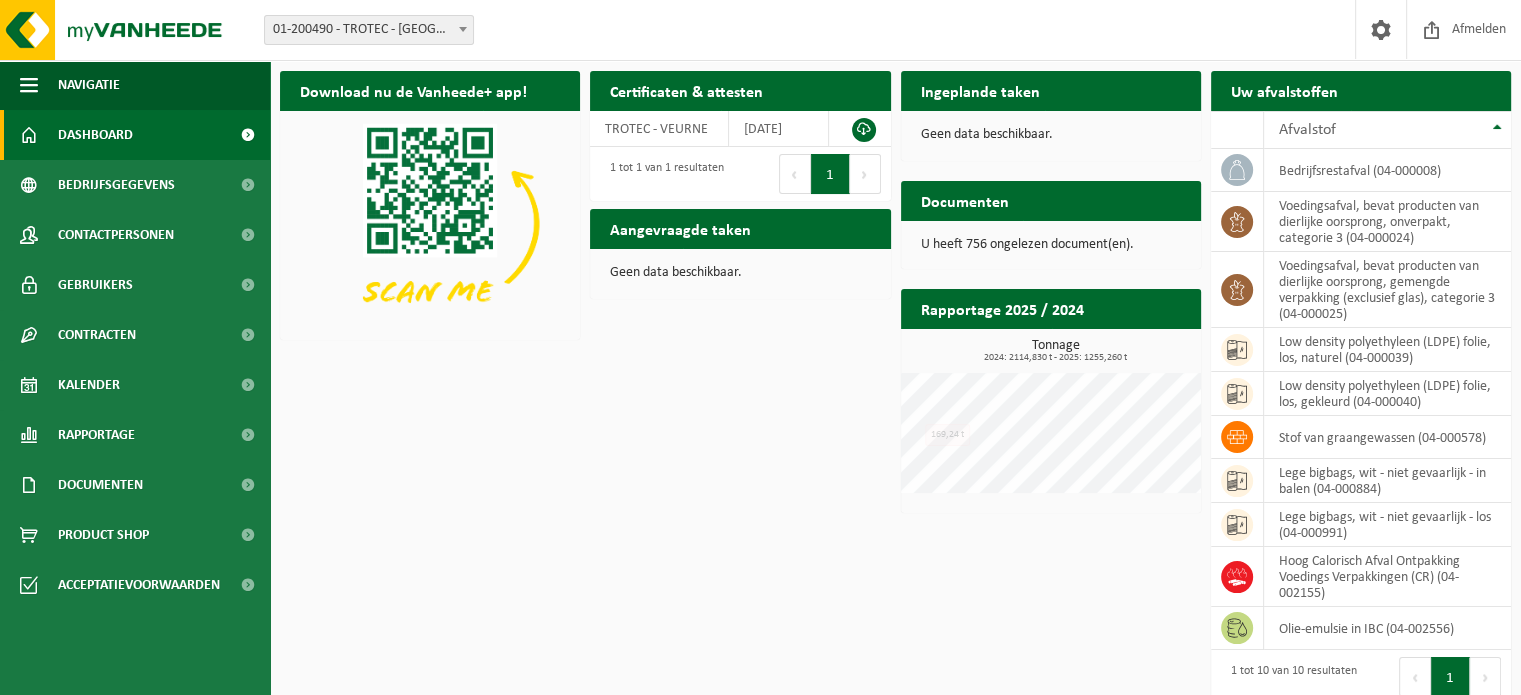 click on "Download nu de Vanheede+ app!       Verberg                           Certificaten & attesten       Bekijk uw certificaten             10 25 50 100 10  resultaten weergeven TROTEC - VEURNE 2022-02-22 1 tot 1 van 1 resultaten Eerste Vorige 1 Volgende Laatste           Ingeplande taken       Bekijk uw kalender                                     Geen data beschikbaar.               Uw afvalstoffen       Ophaling aanvragen                 Afvalstof               bedrijfsrestafval (04-000008)             voedingsafval, bevat producten van dierlijke oorsprong, onverpakt, categorie 3 (04-000024)             voedingsafval, bevat producten van dierlijke oorsprong, gemengde verpakking (exclusief glas), categorie 3 (04-000025)             low density polyethyleen (LDPE) folie, los, naturel (04-000039)             low density polyethyleen (LDPE) folie, los, gekleurd (04-000040)             stof van graangewassen (04-000578)             lege bigbags, wit - niet gevaarlijk - in balen (04-000884)" at bounding box center (895, 386) 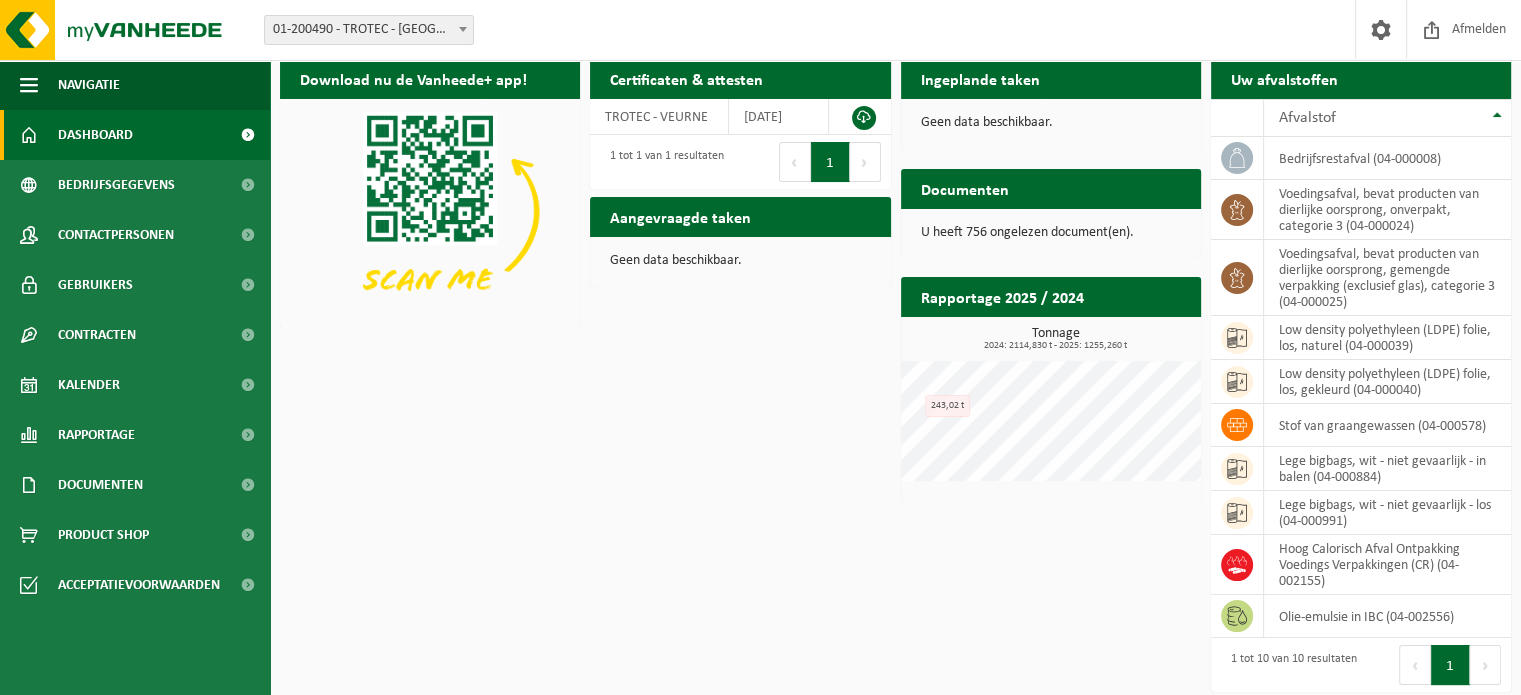 scroll, scrollTop: 16, scrollLeft: 0, axis: vertical 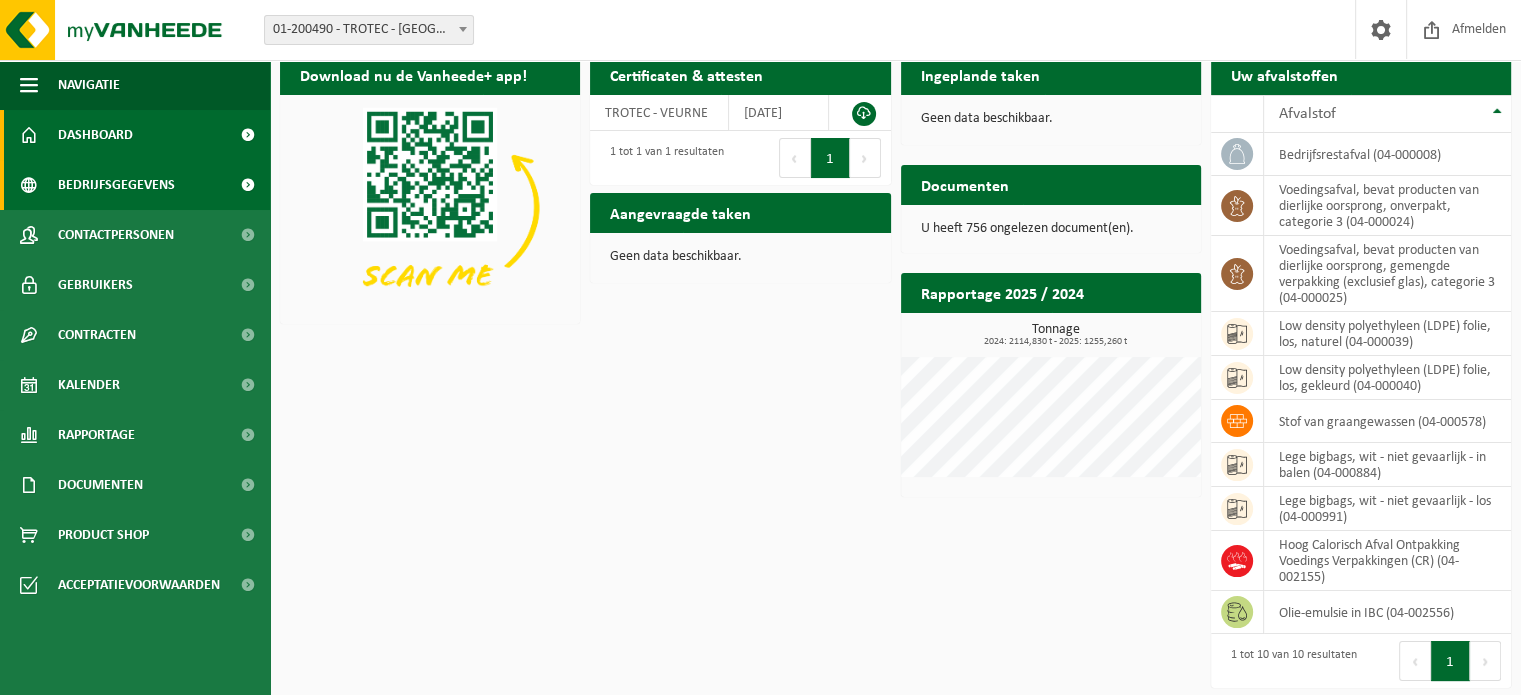 click on "Bedrijfsgegevens" at bounding box center (116, 185) 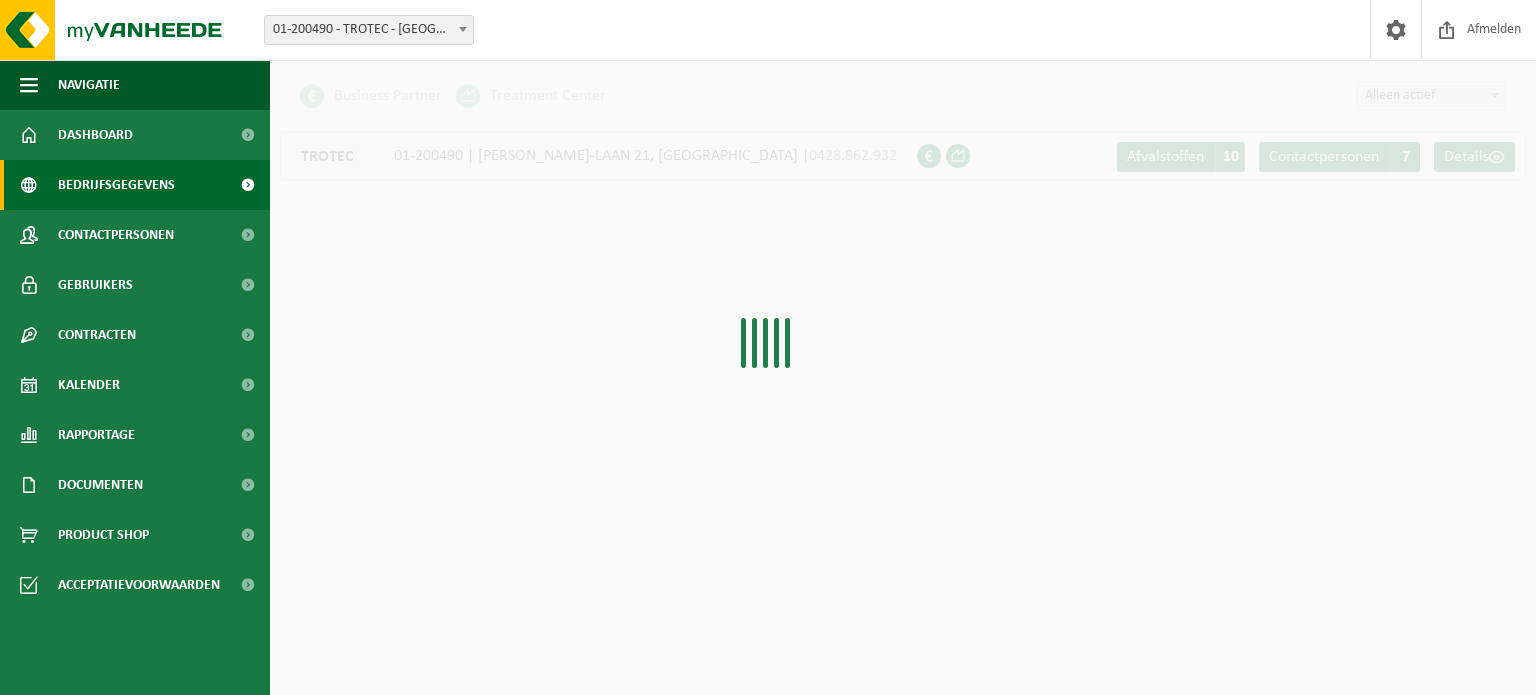 scroll, scrollTop: 0, scrollLeft: 0, axis: both 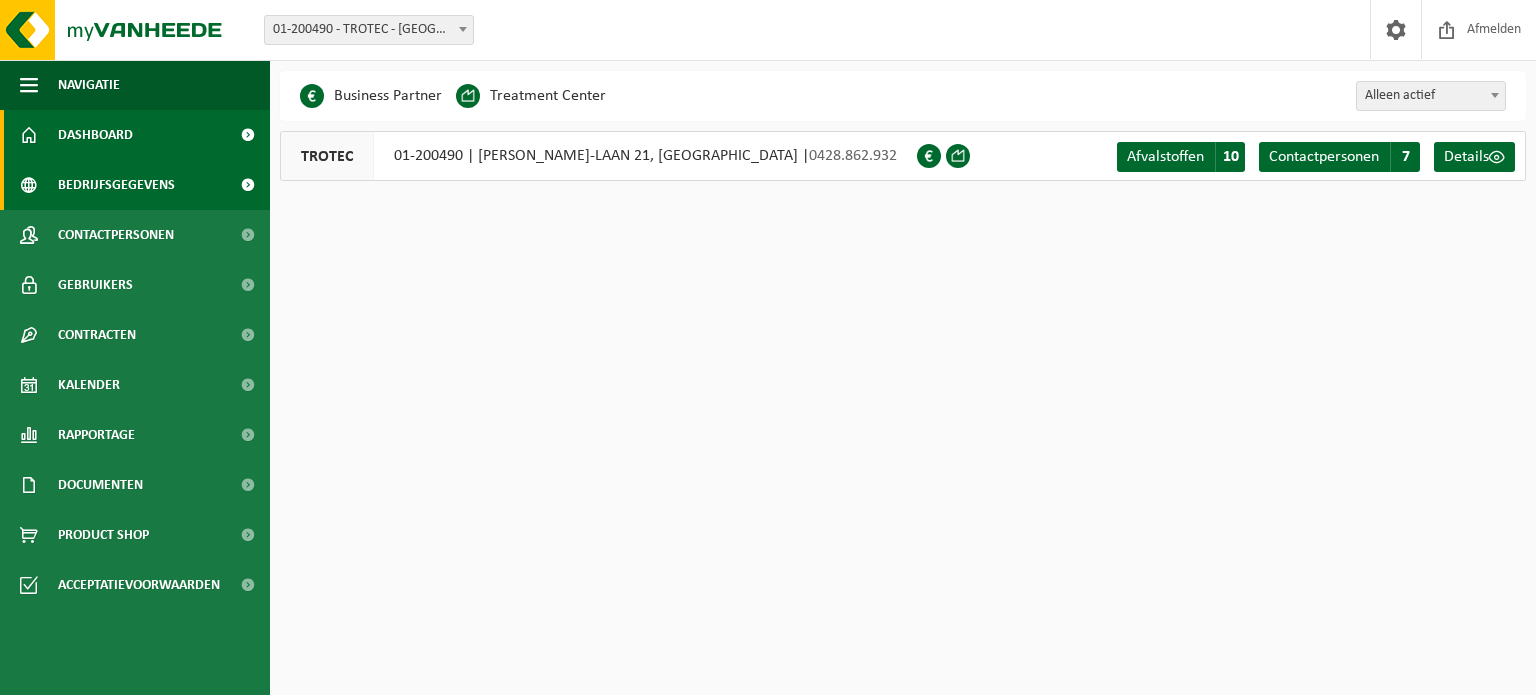 click on "Dashboard" at bounding box center [95, 135] 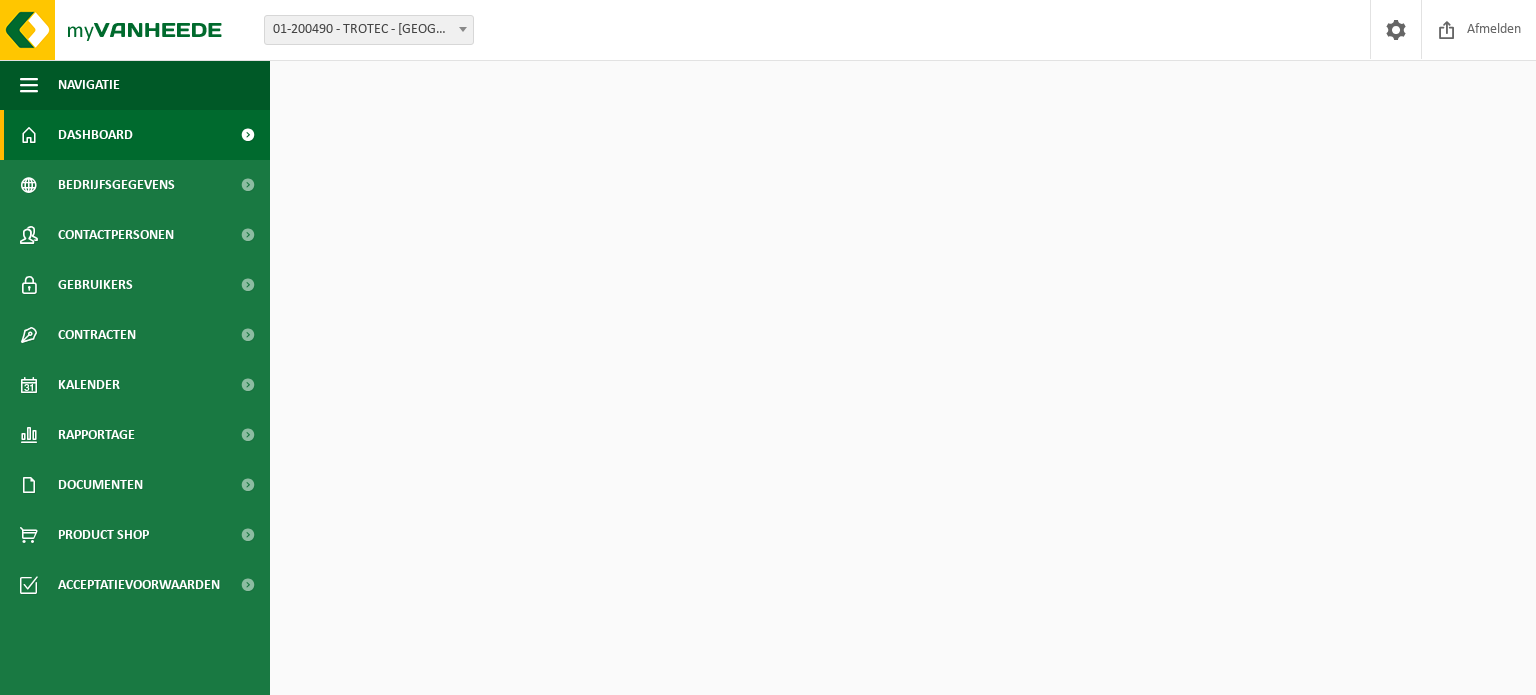 scroll, scrollTop: 0, scrollLeft: 0, axis: both 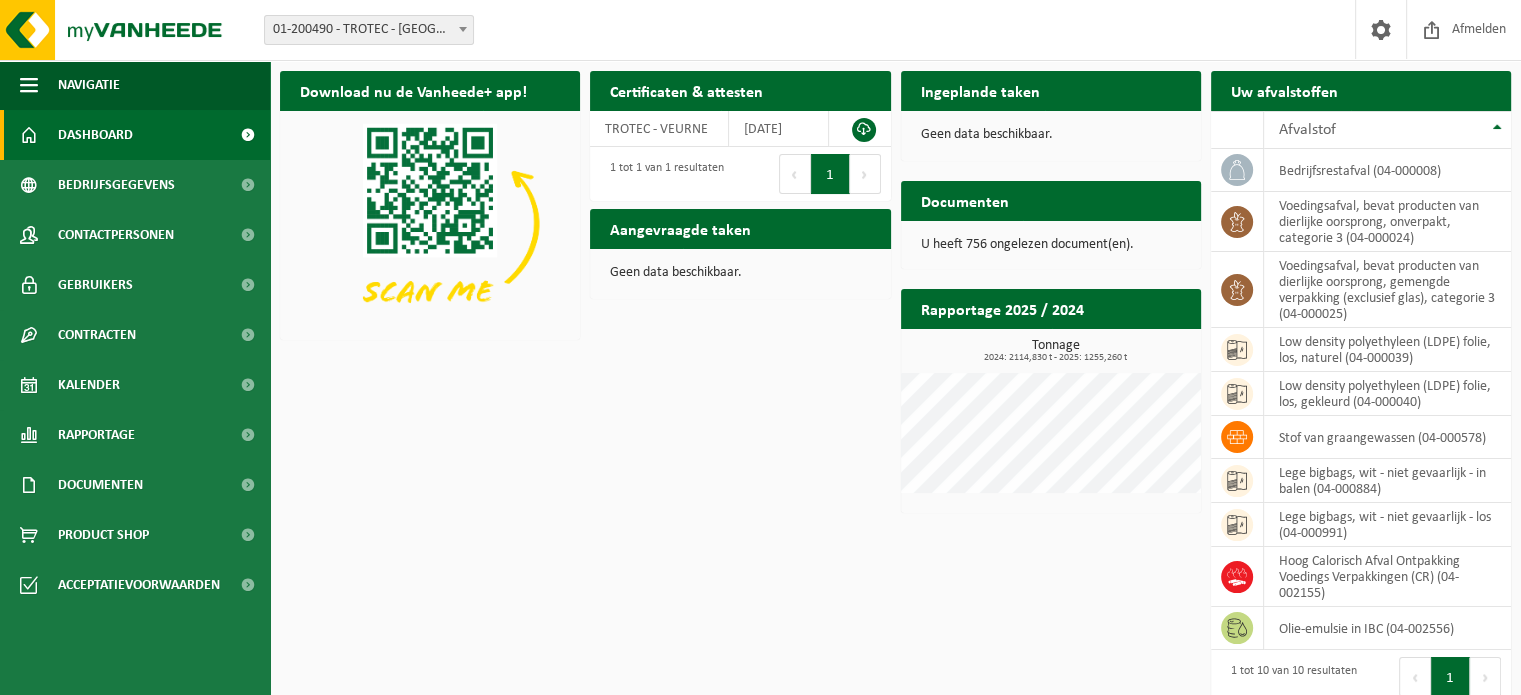 click on "Download nu de Vanheede+ app!       Verberg                           Certificaten & attesten       Bekijk uw certificaten             10 25 50 100 10  resultaten weergeven TROTEC - VEURNE 2022-02-22 1 tot 1 van 1 resultaten Eerste Vorige 1 Volgende Laatste           Ingeplande taken       Bekijk uw kalender                                     Geen data beschikbaar.               Uw afvalstoffen       Ophaling aanvragen                 Afvalstof               bedrijfsrestafval (04-000008)             voedingsafval, bevat producten van dierlijke oorsprong, onverpakt, categorie 3 (04-000024)             voedingsafval, bevat producten van dierlijke oorsprong, gemengde verpakking (exclusief glas), categorie 3 (04-000025)             low density polyethyleen (LDPE) folie, los, naturel (04-000039)             low density polyethyleen (LDPE) folie, los, gekleurd (04-000040)             stof van graangewassen (04-000578)             lege bigbags, wit - niet gevaarlijk - in balen (04-000884)" 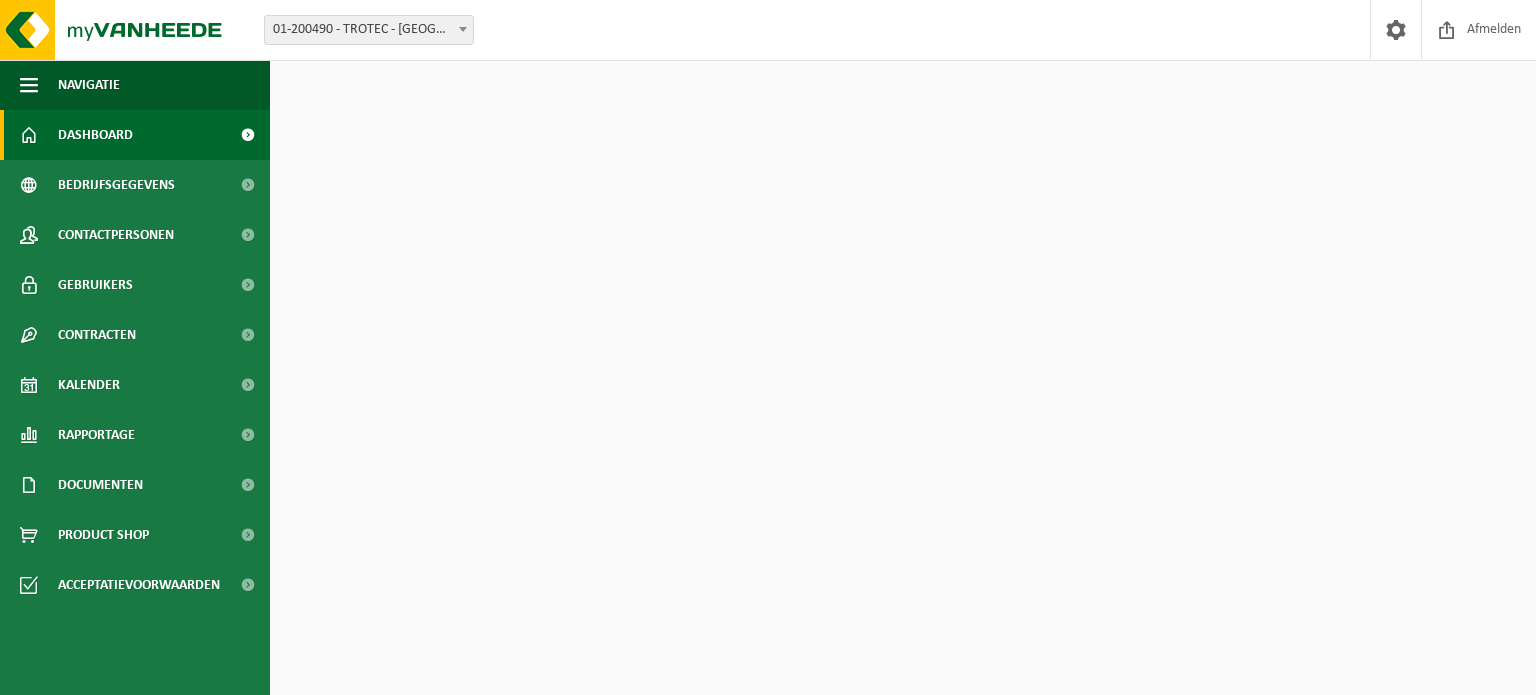 scroll, scrollTop: 0, scrollLeft: 0, axis: both 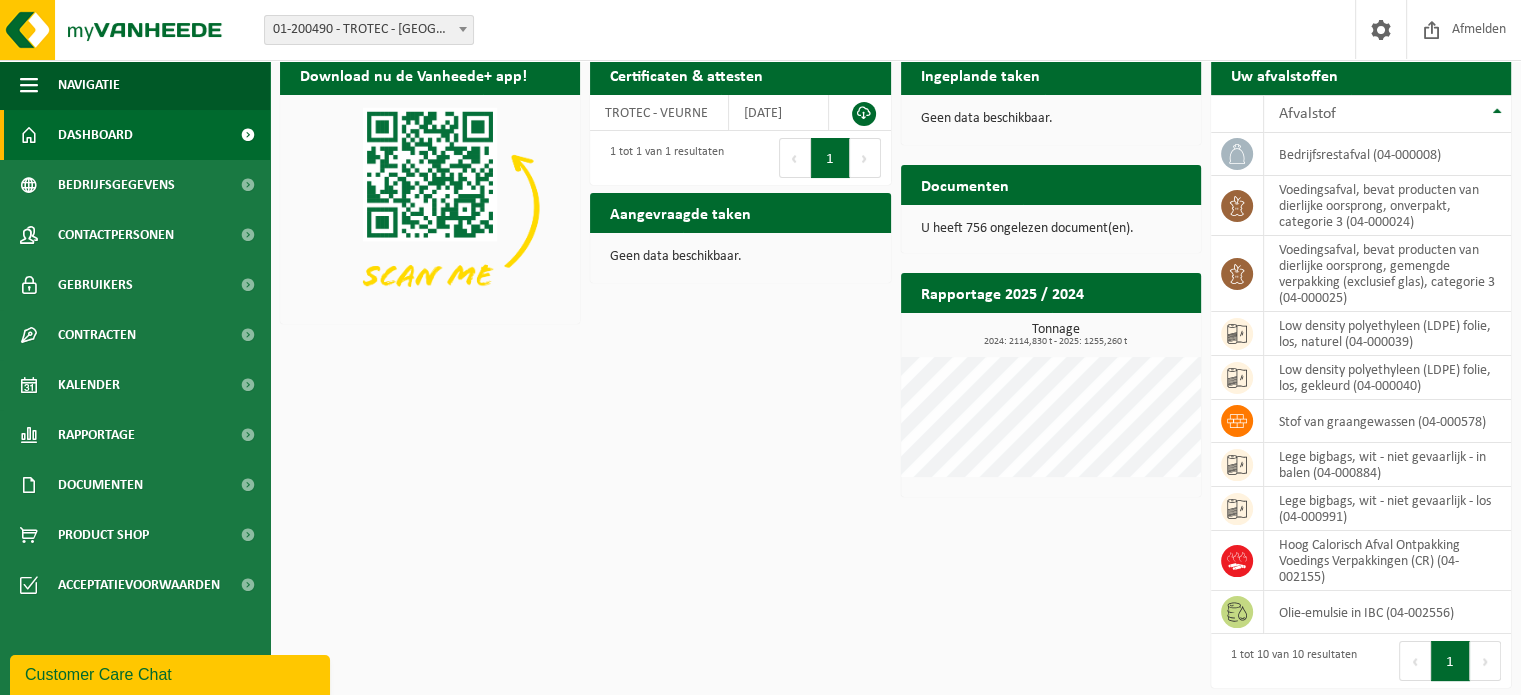 click on "Dashboard" at bounding box center [135, 135] 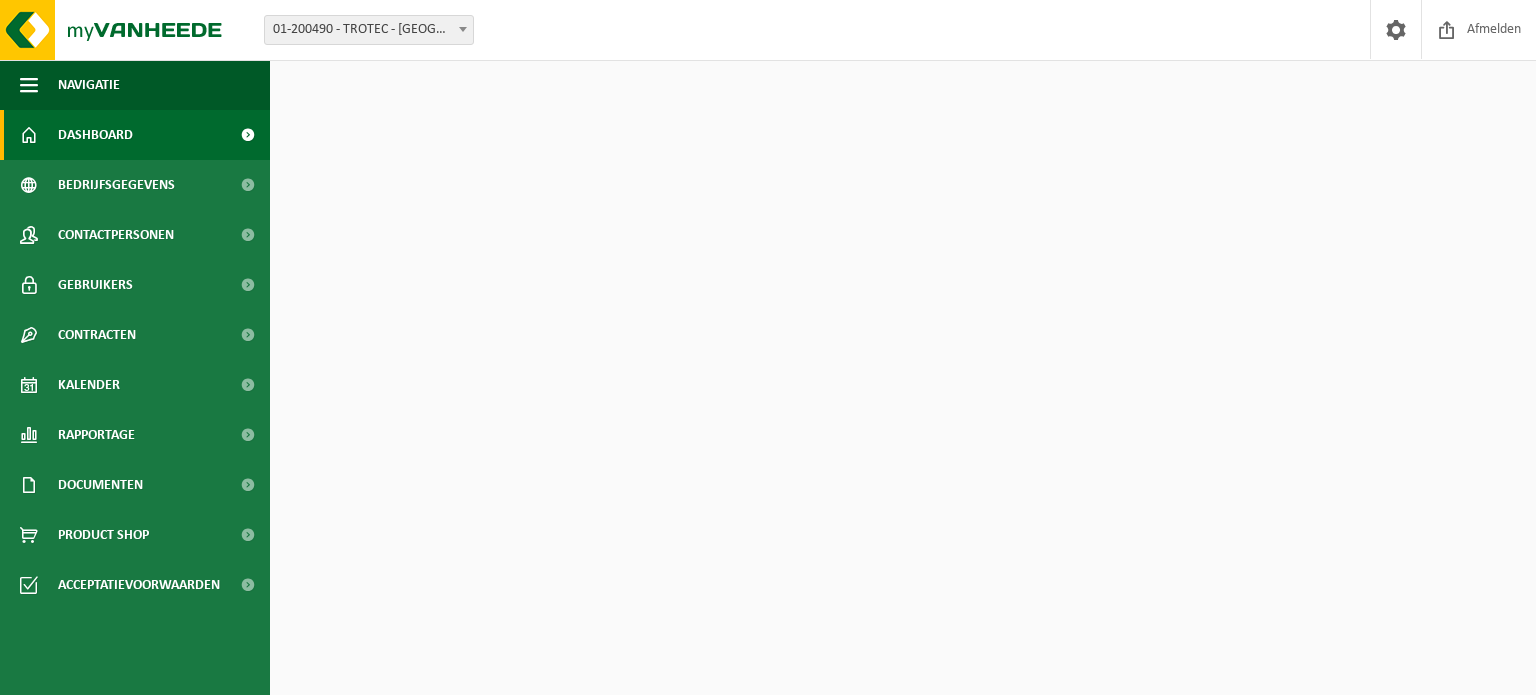 scroll, scrollTop: 0, scrollLeft: 0, axis: both 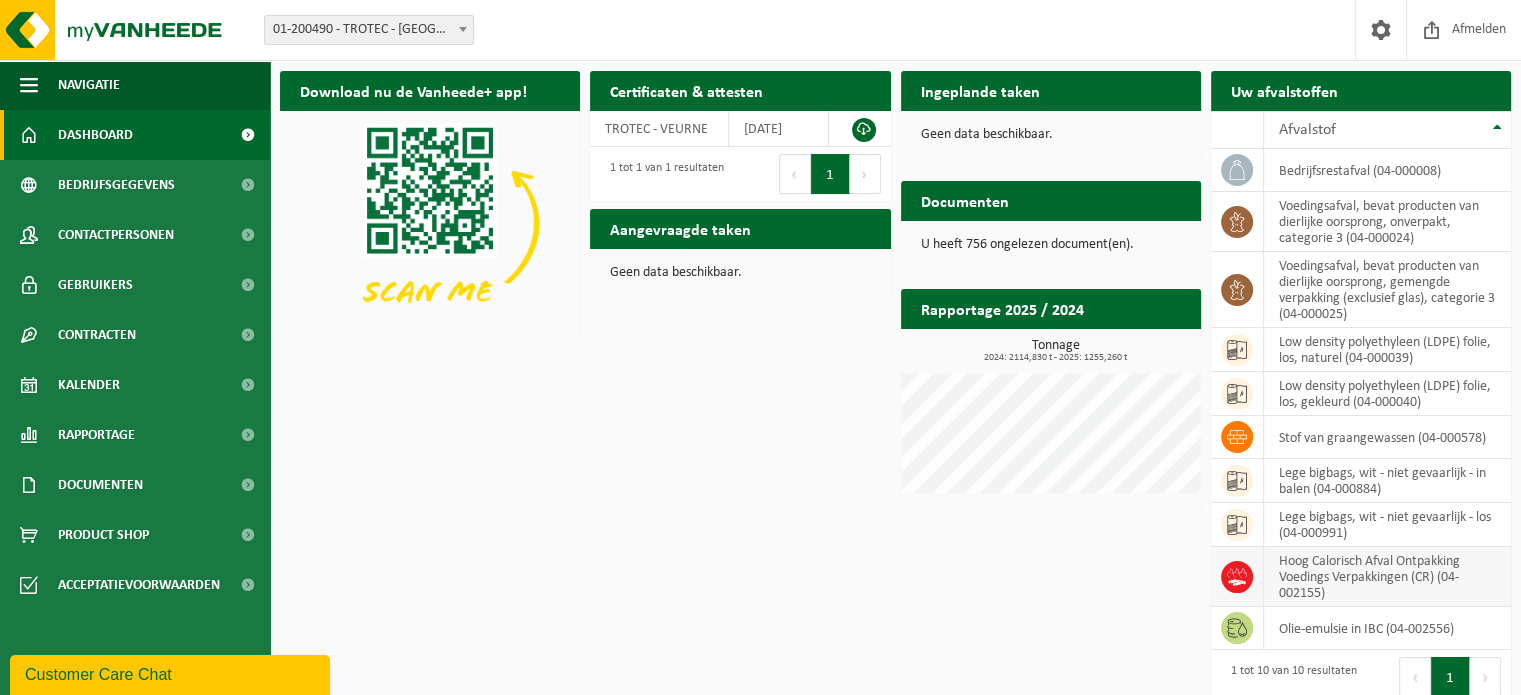 click on "Hoog Calorisch Afval Ontpakking Voedings Verpakkingen (CR) (04-002155)" at bounding box center [1387, 577] 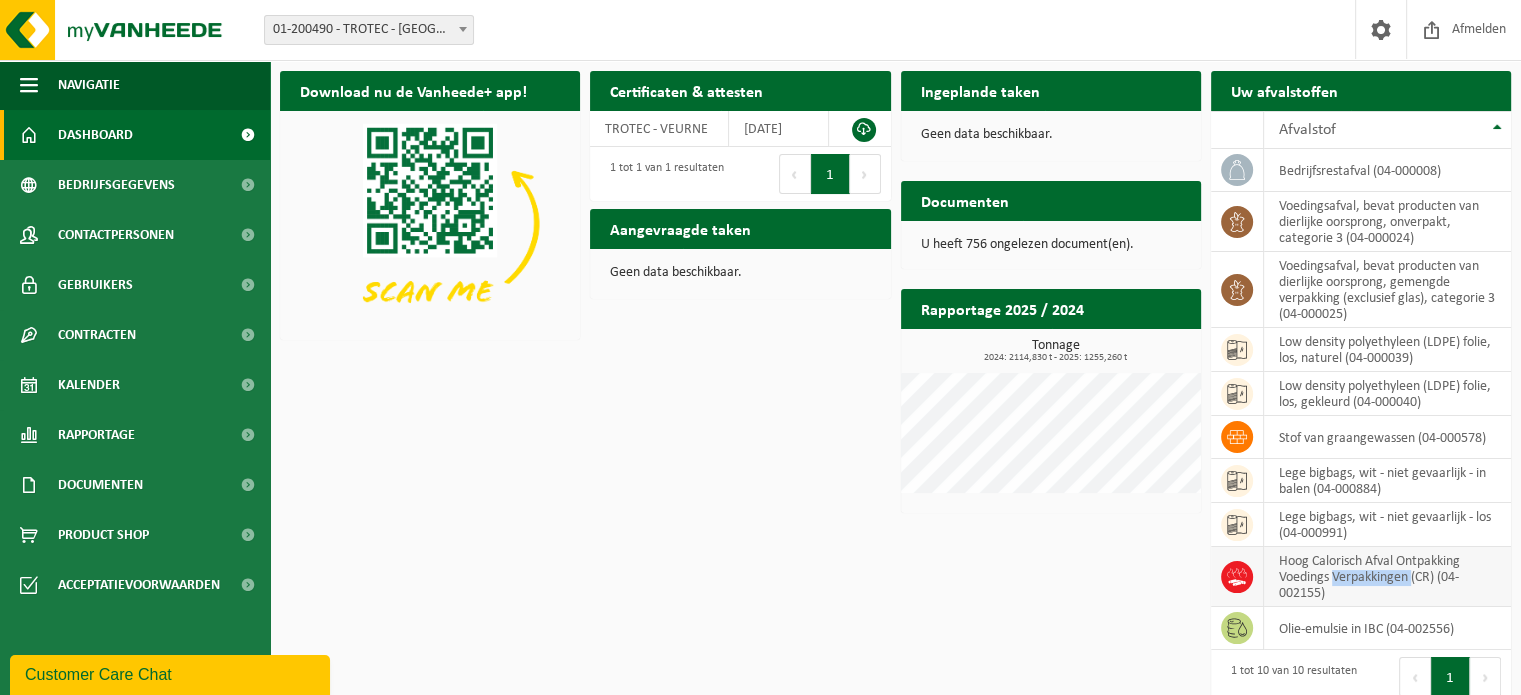click on "Hoog Calorisch Afval Ontpakking Voedings Verpakkingen (CR) (04-002155)" at bounding box center (1387, 577) 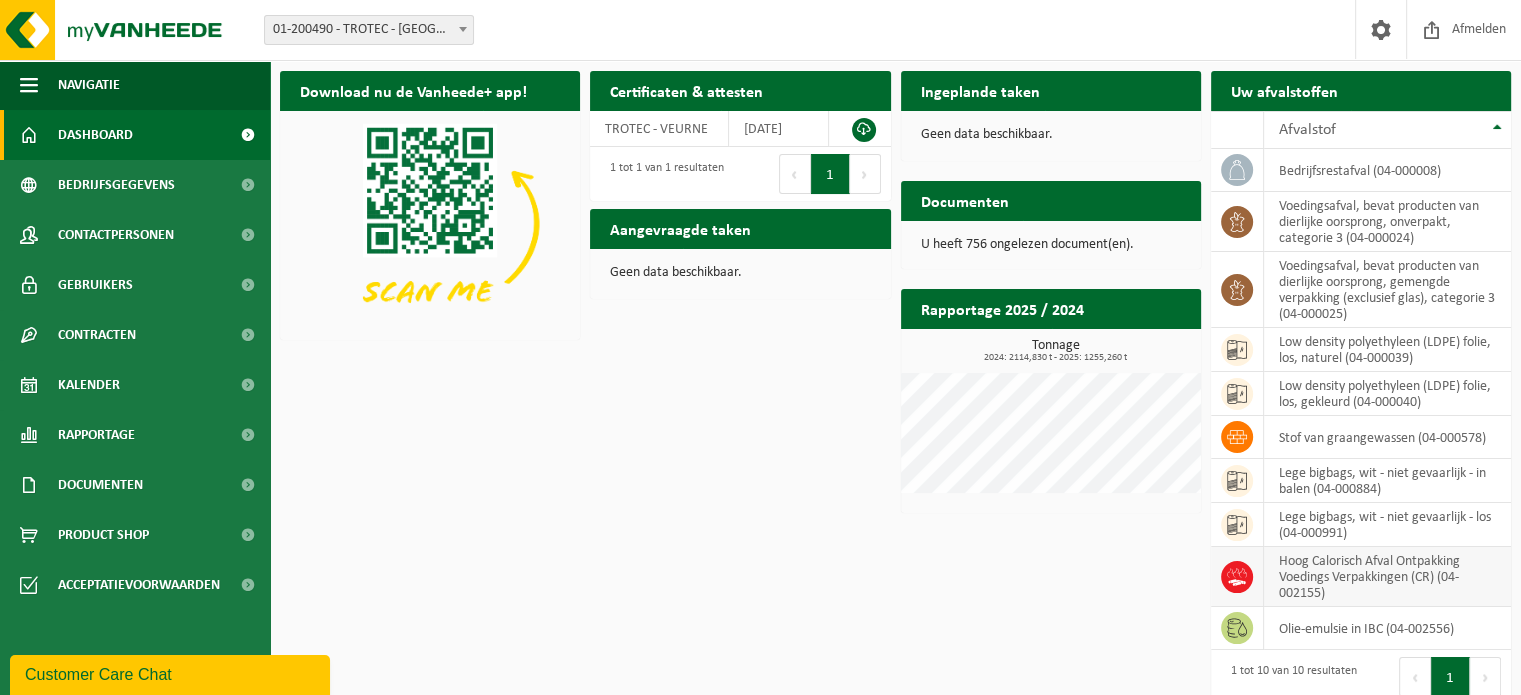 click at bounding box center (1237, 577) 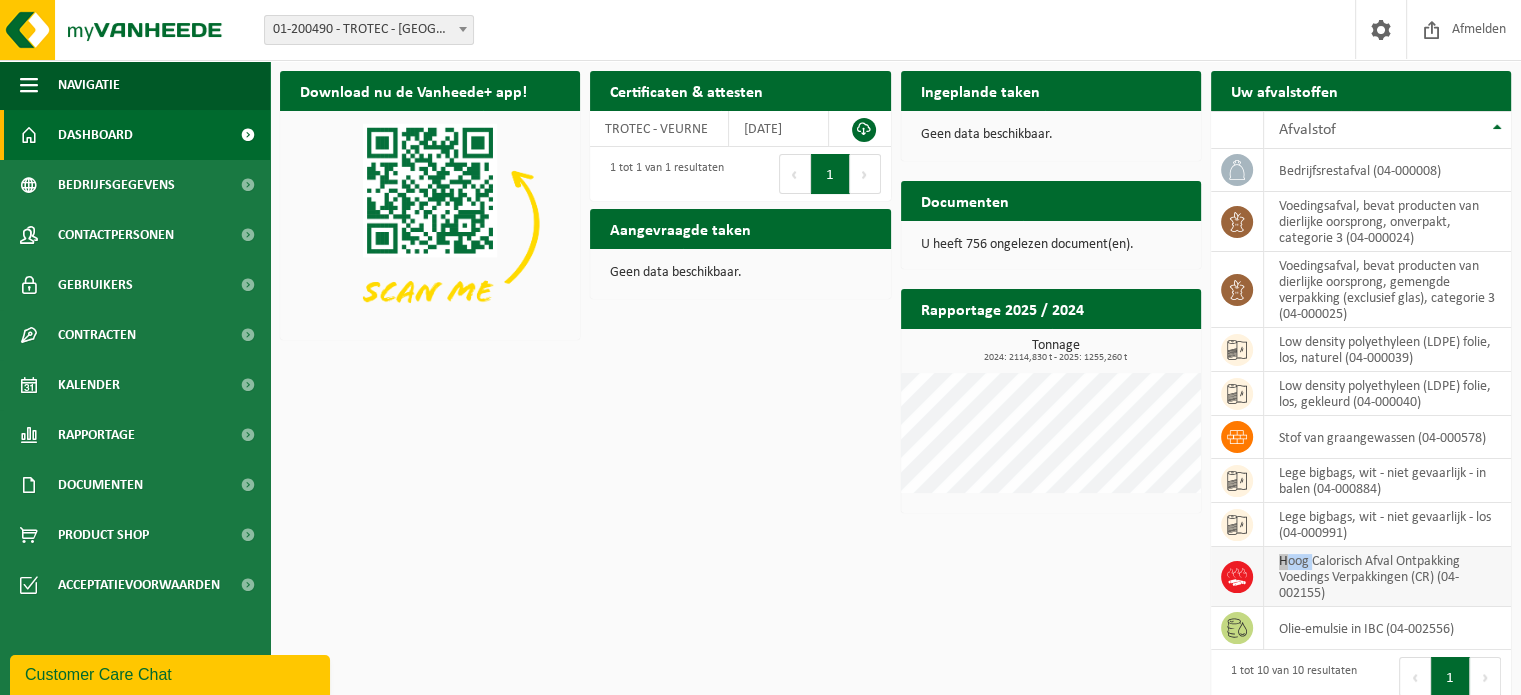 click 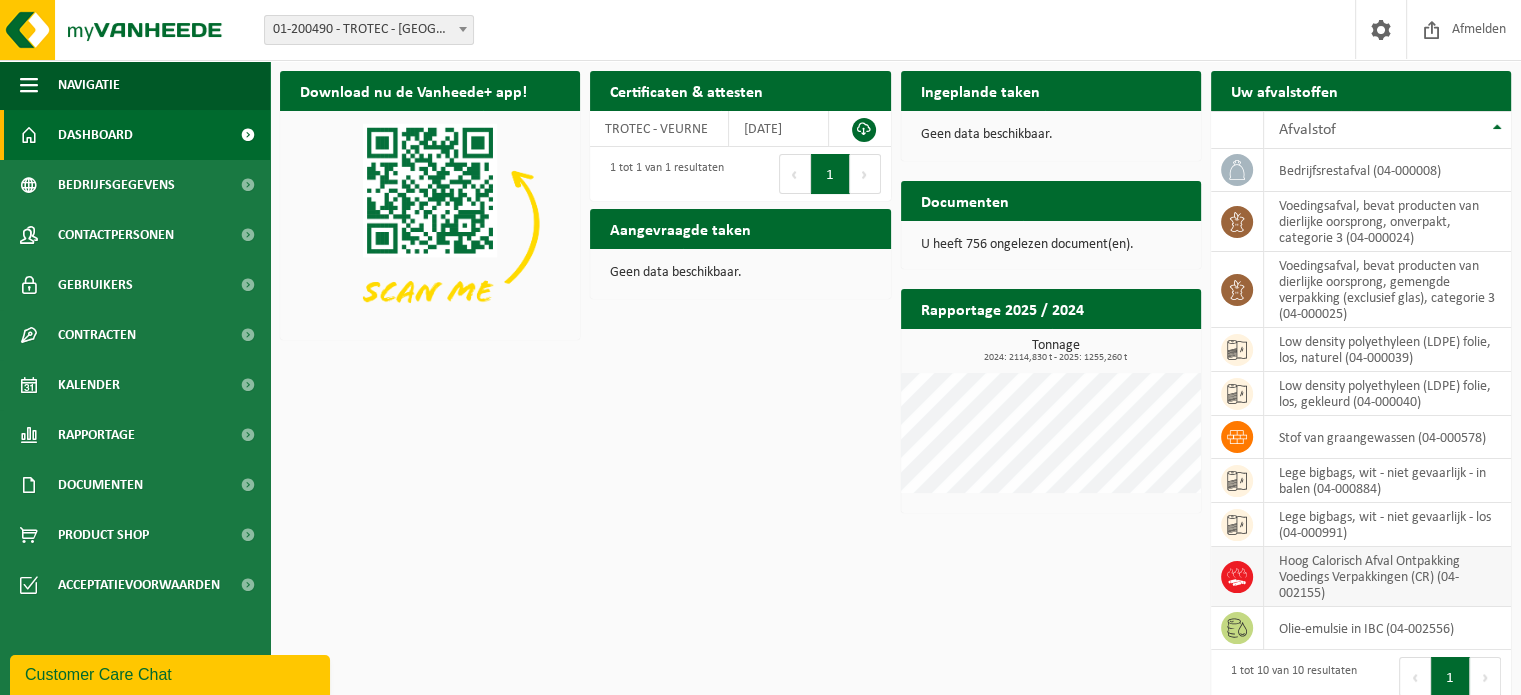 click on "Hoog Calorisch Afval Ontpakking Voedings Verpakkingen (CR) (04-002155)" at bounding box center [1387, 577] 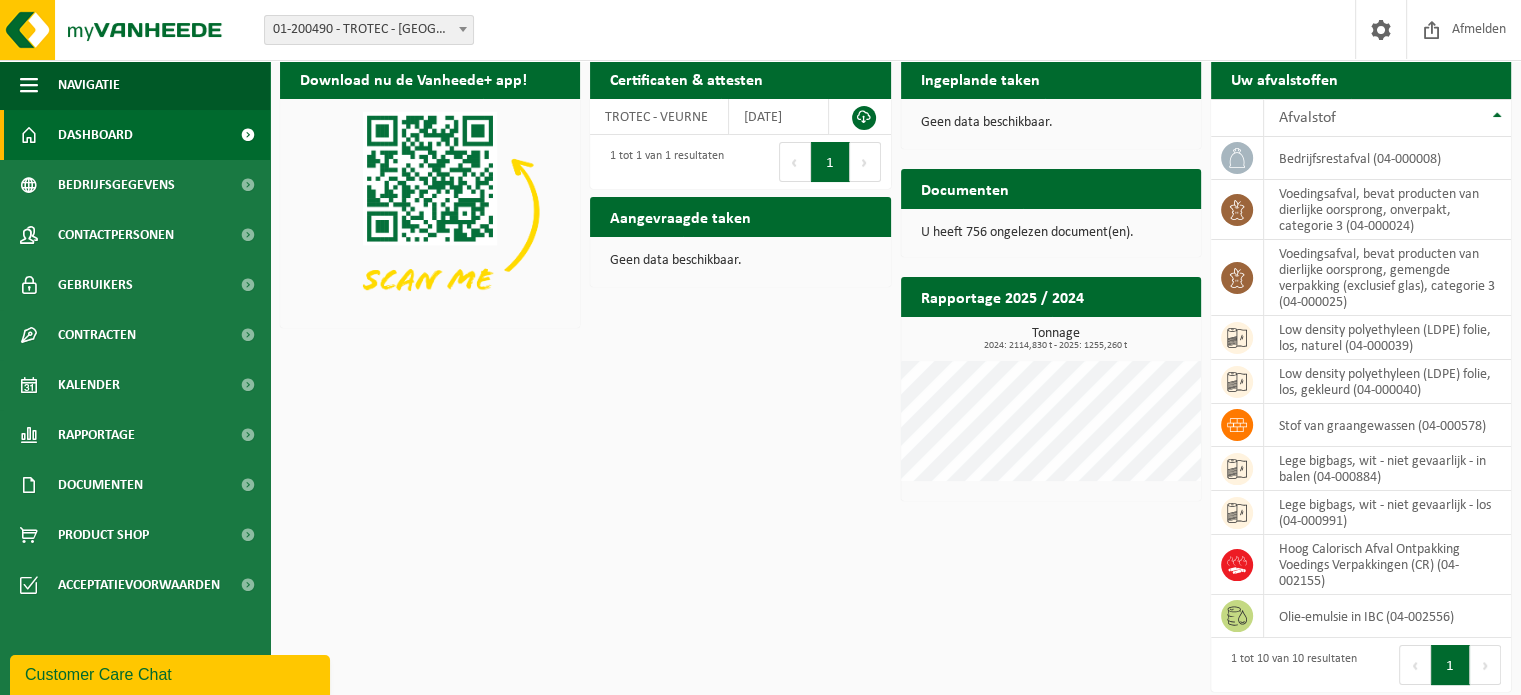scroll, scrollTop: 16, scrollLeft: 0, axis: vertical 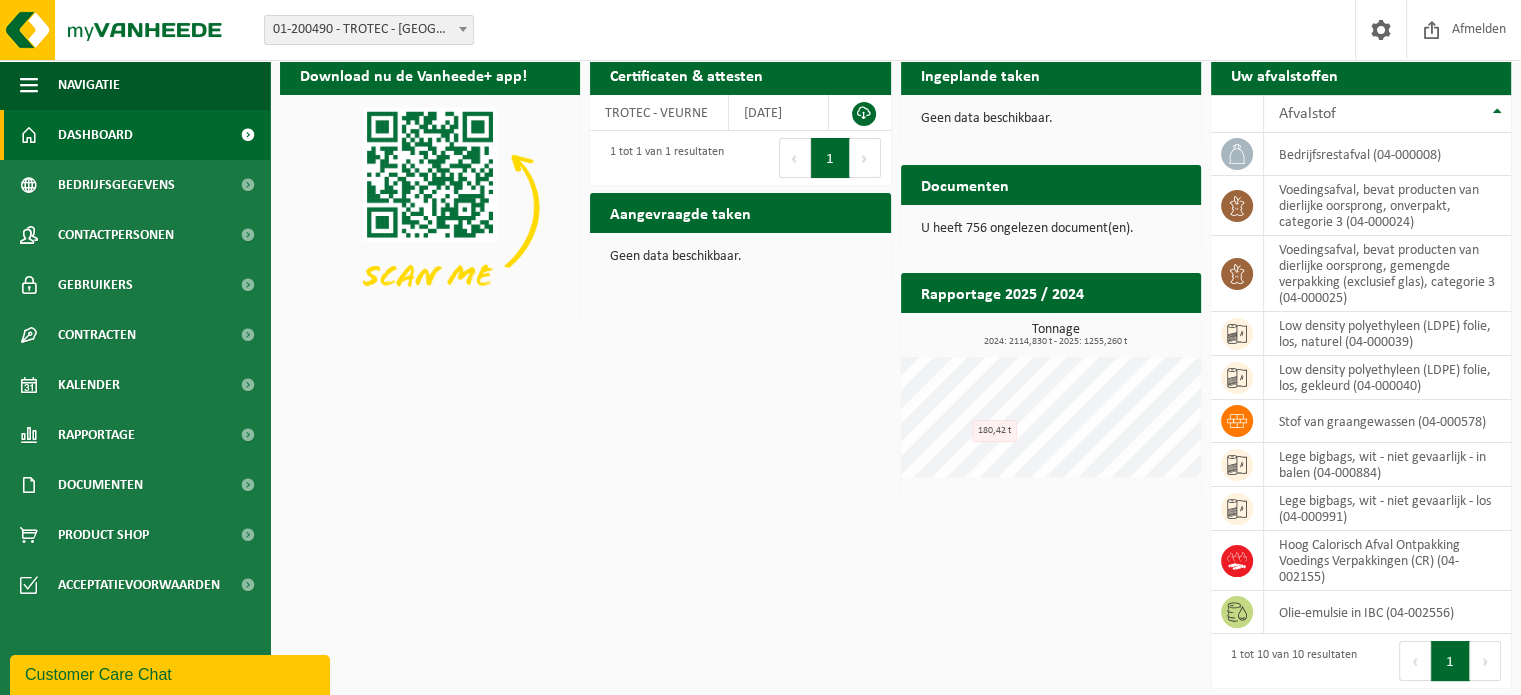 click on "Volgende" at bounding box center [865, 158] 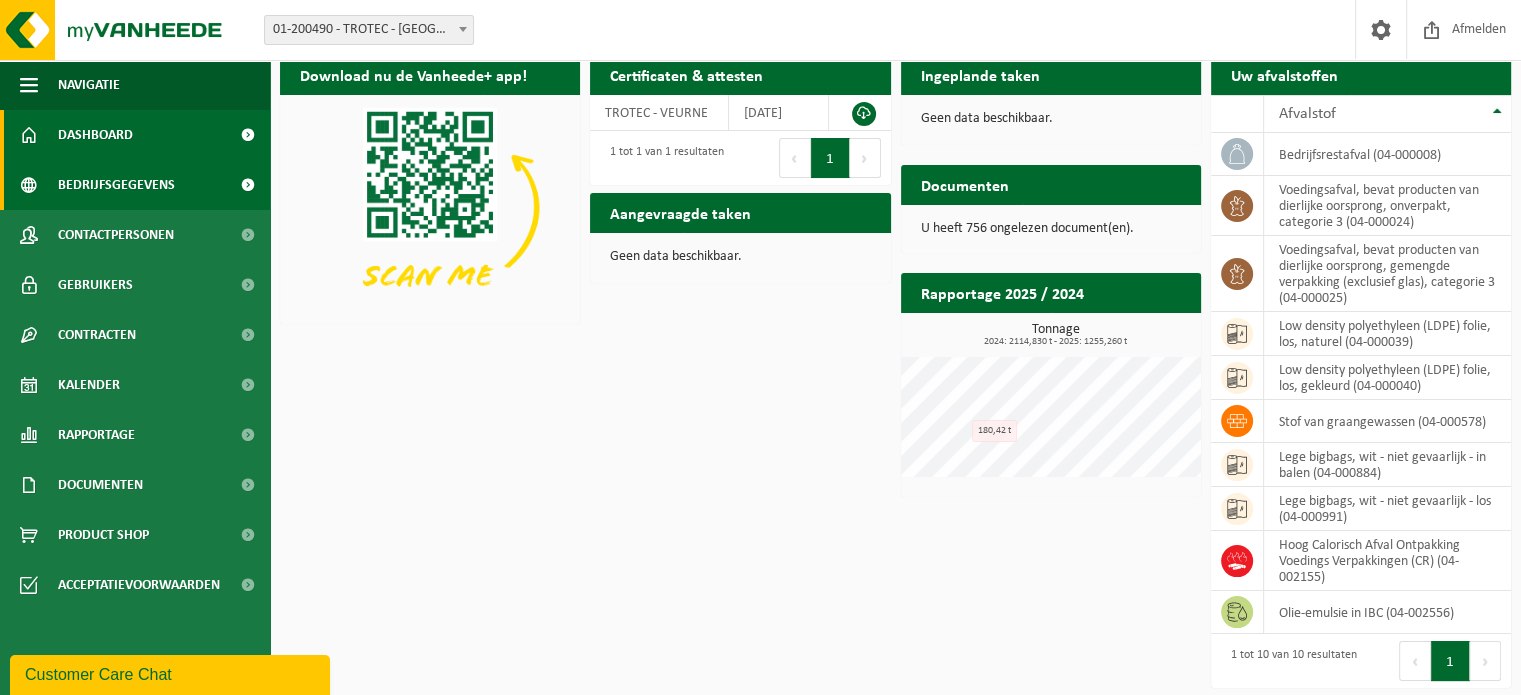 click on "Bedrijfsgegevens" at bounding box center (116, 185) 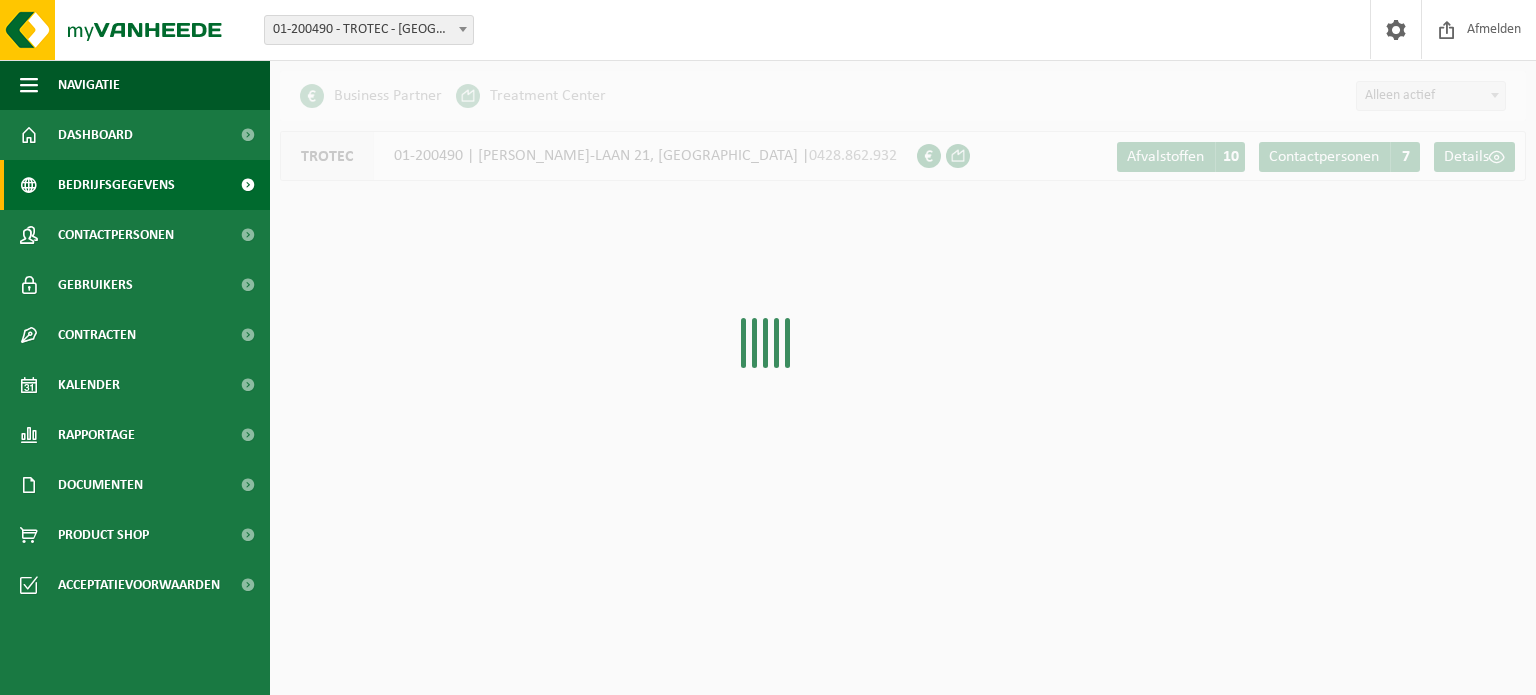 scroll, scrollTop: 0, scrollLeft: 0, axis: both 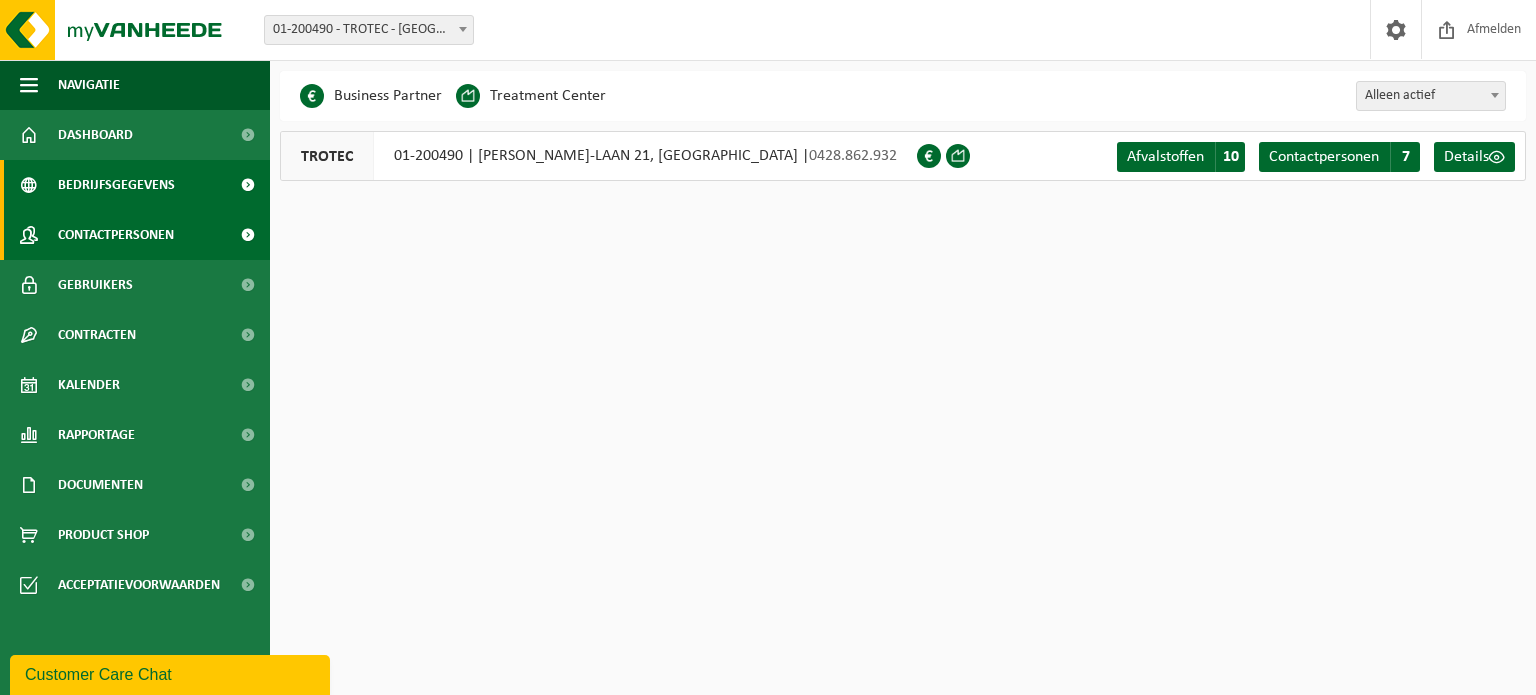 click on "Contactpersonen" at bounding box center (116, 235) 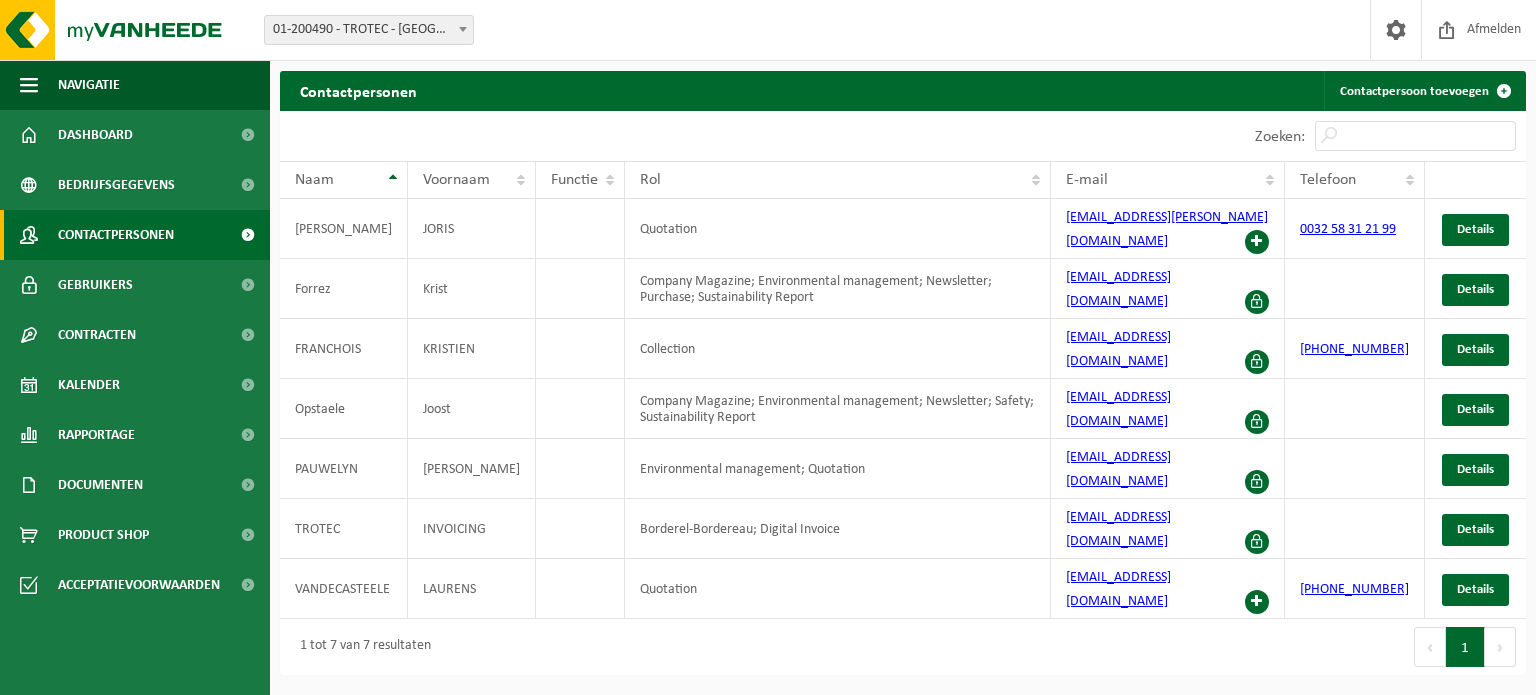 scroll, scrollTop: 0, scrollLeft: 0, axis: both 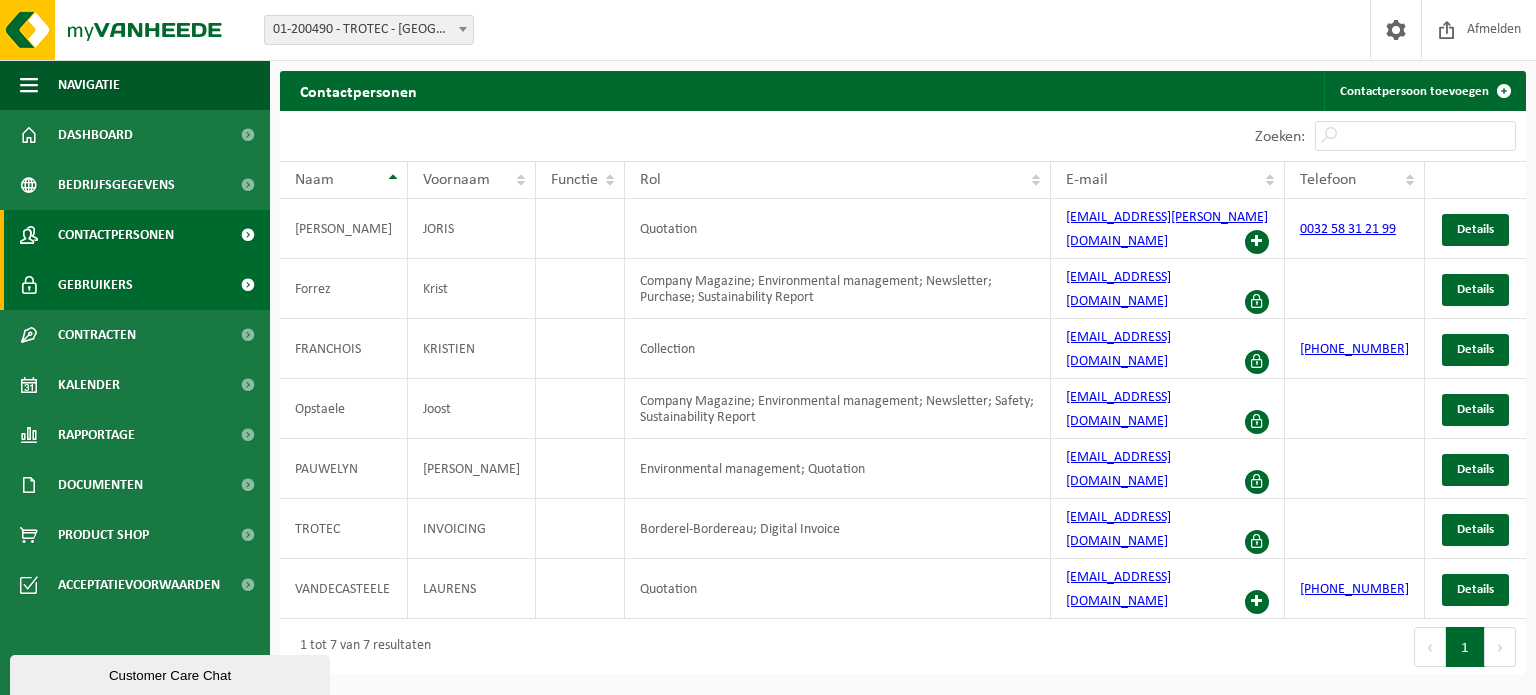 click on "Gebruikers" at bounding box center (95, 285) 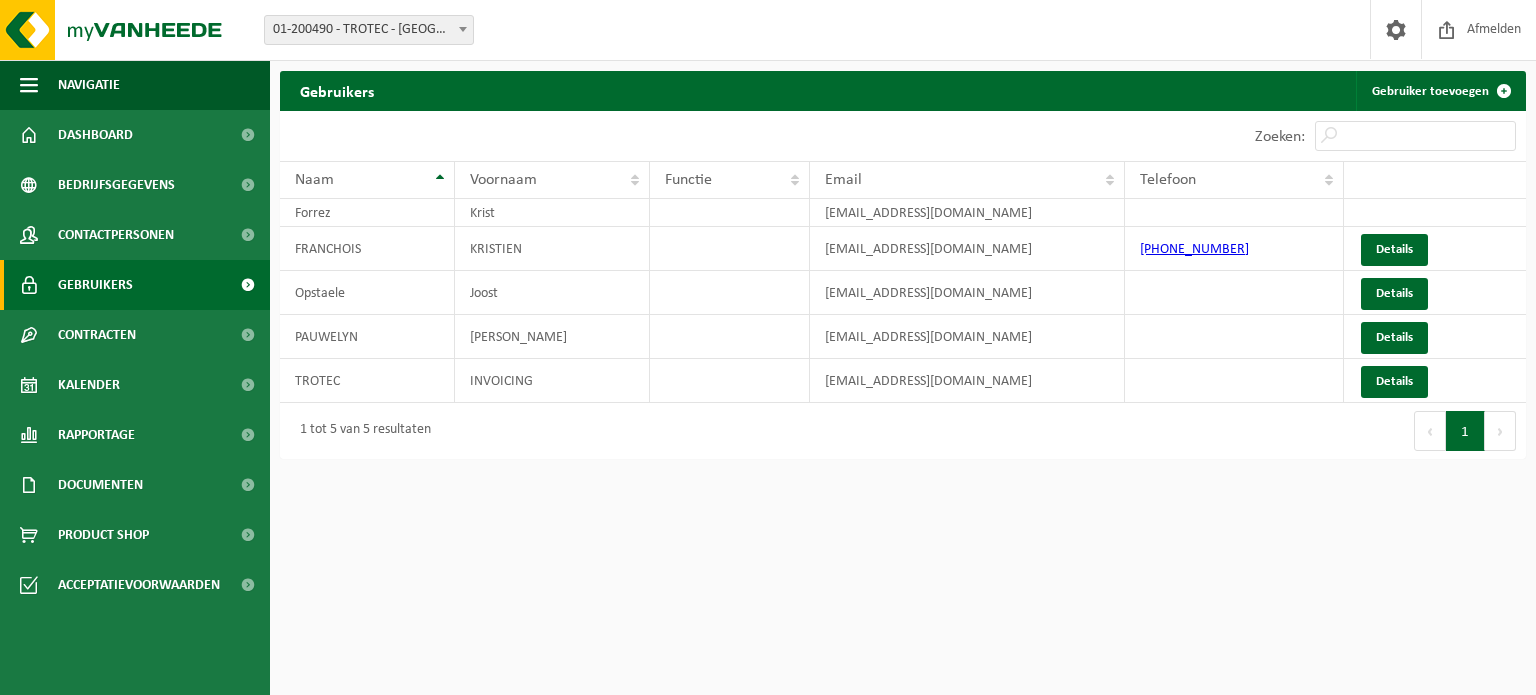scroll, scrollTop: 0, scrollLeft: 0, axis: both 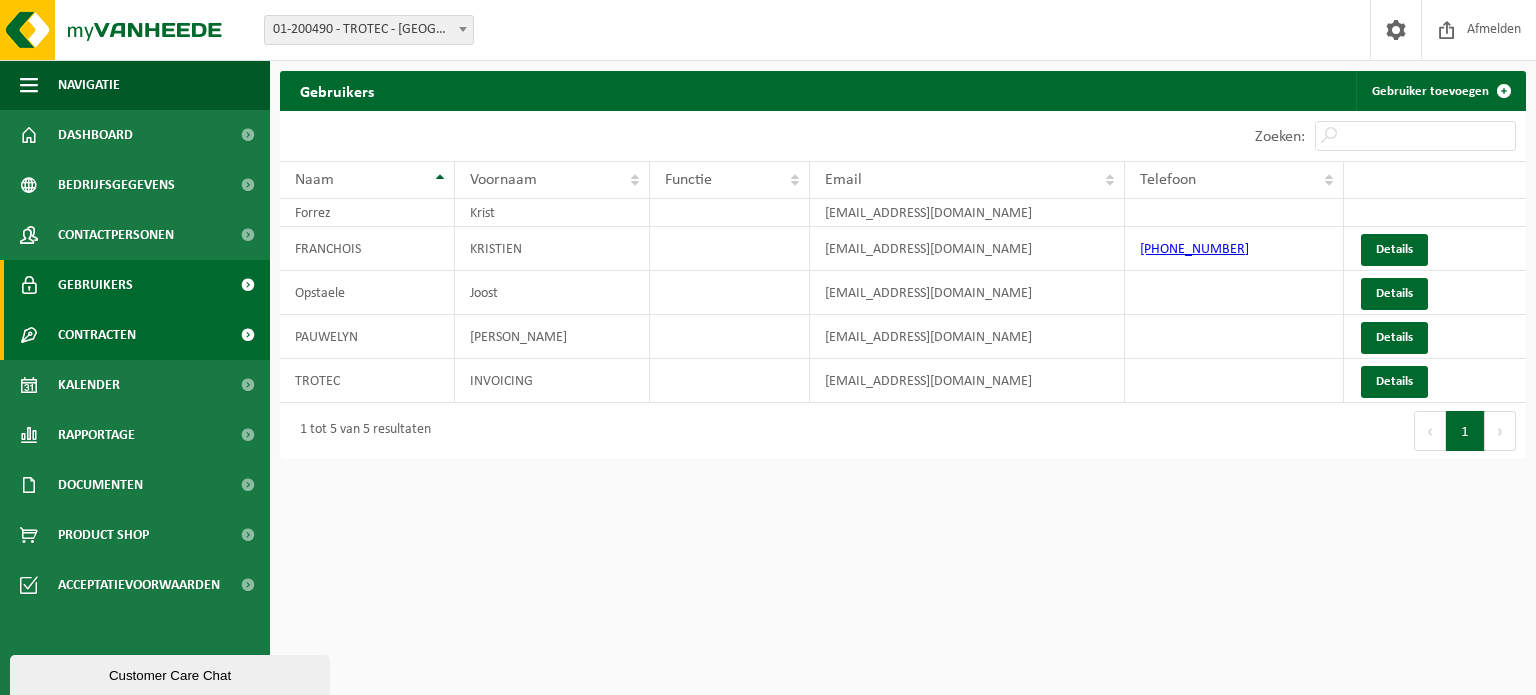 click on "Contracten" at bounding box center (97, 335) 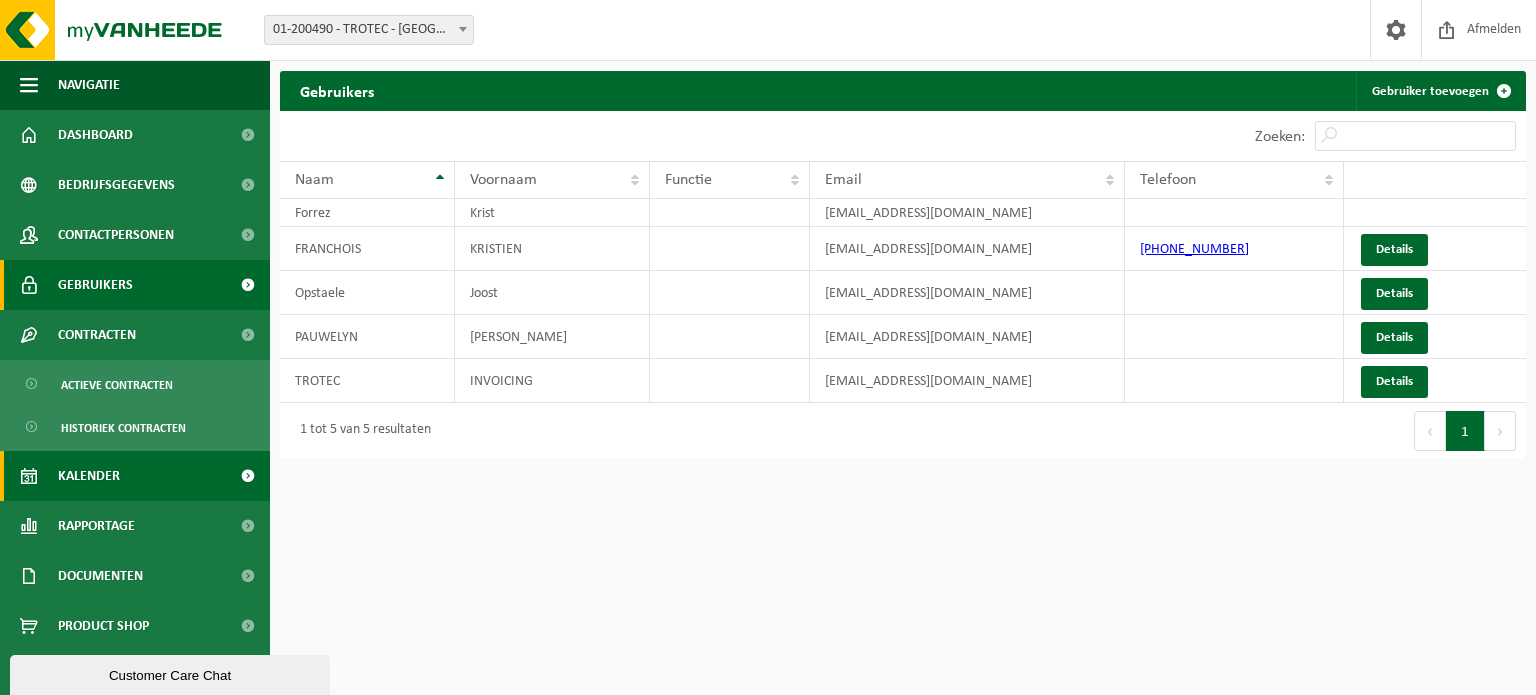 click on "Kalender" at bounding box center [89, 476] 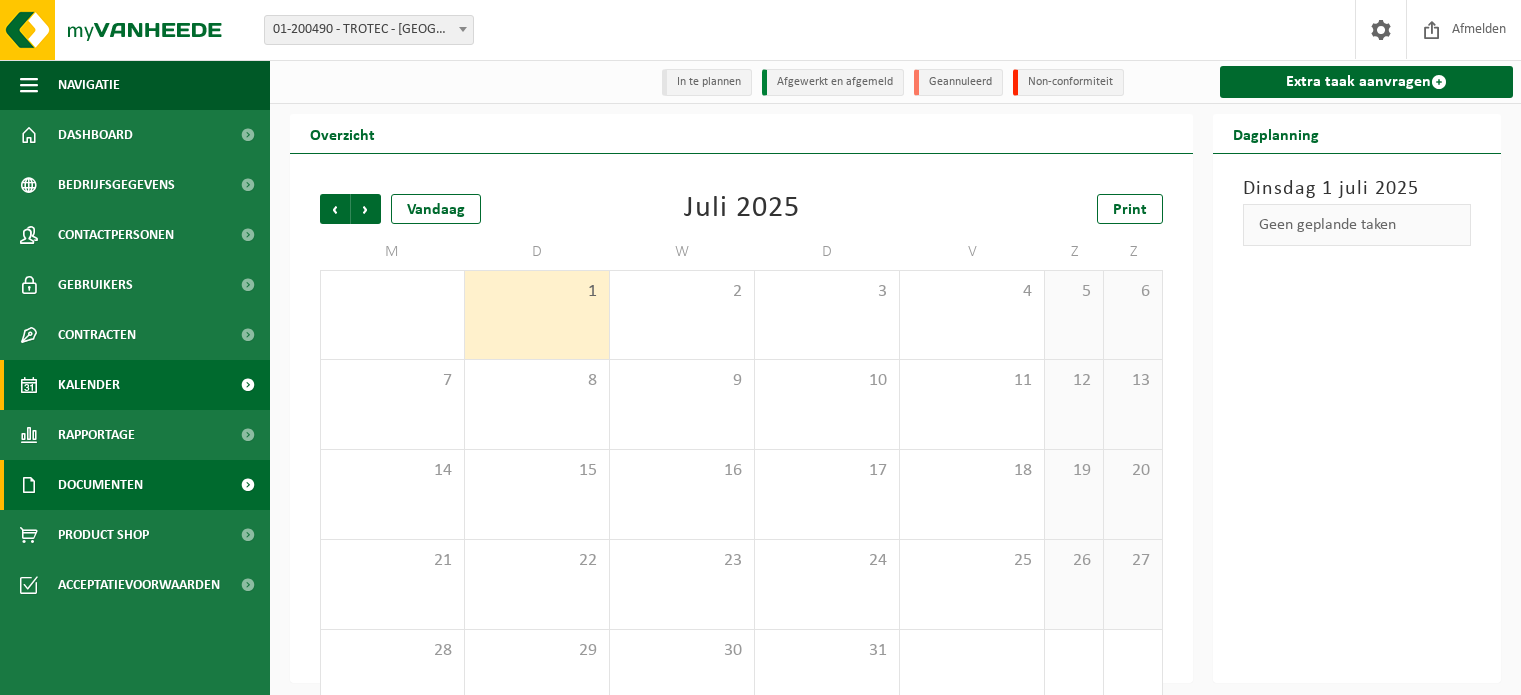 scroll, scrollTop: 0, scrollLeft: 0, axis: both 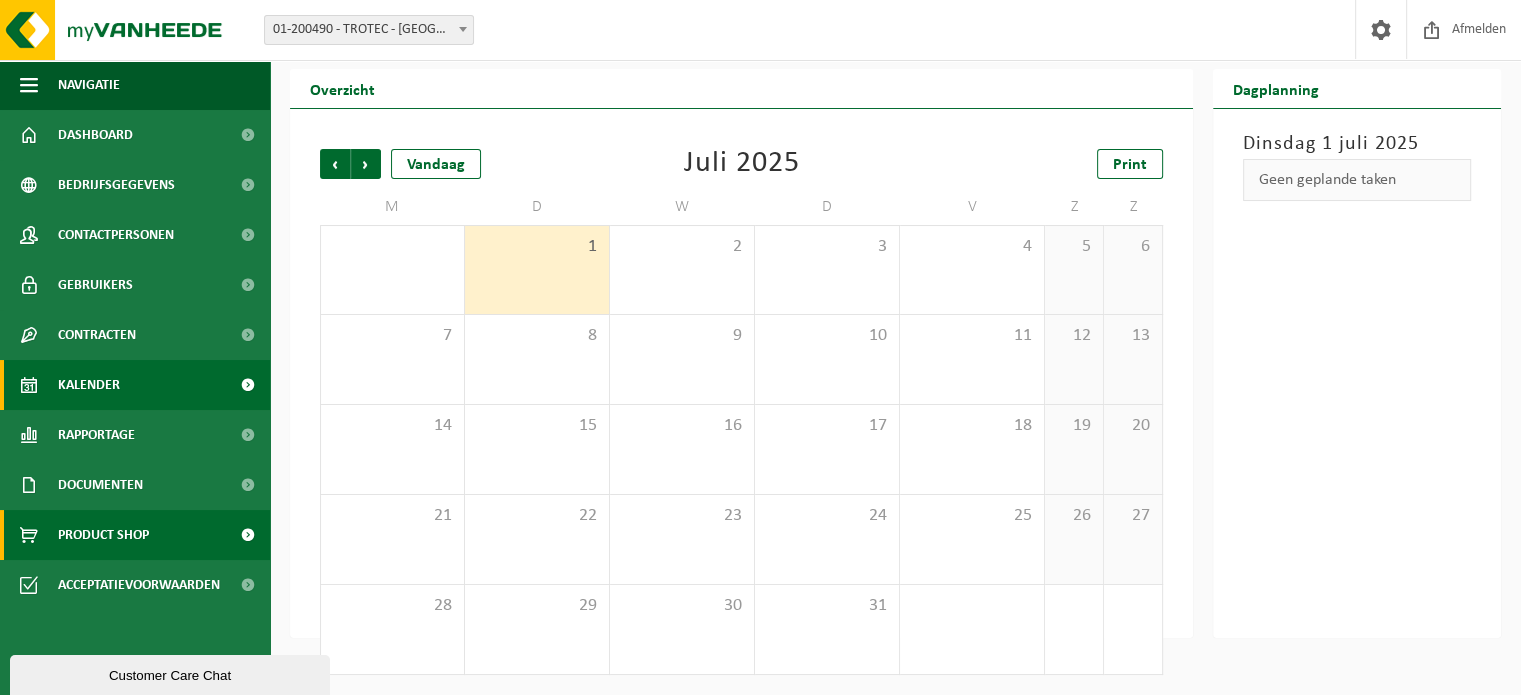 click on "Product Shop" at bounding box center [103, 535] 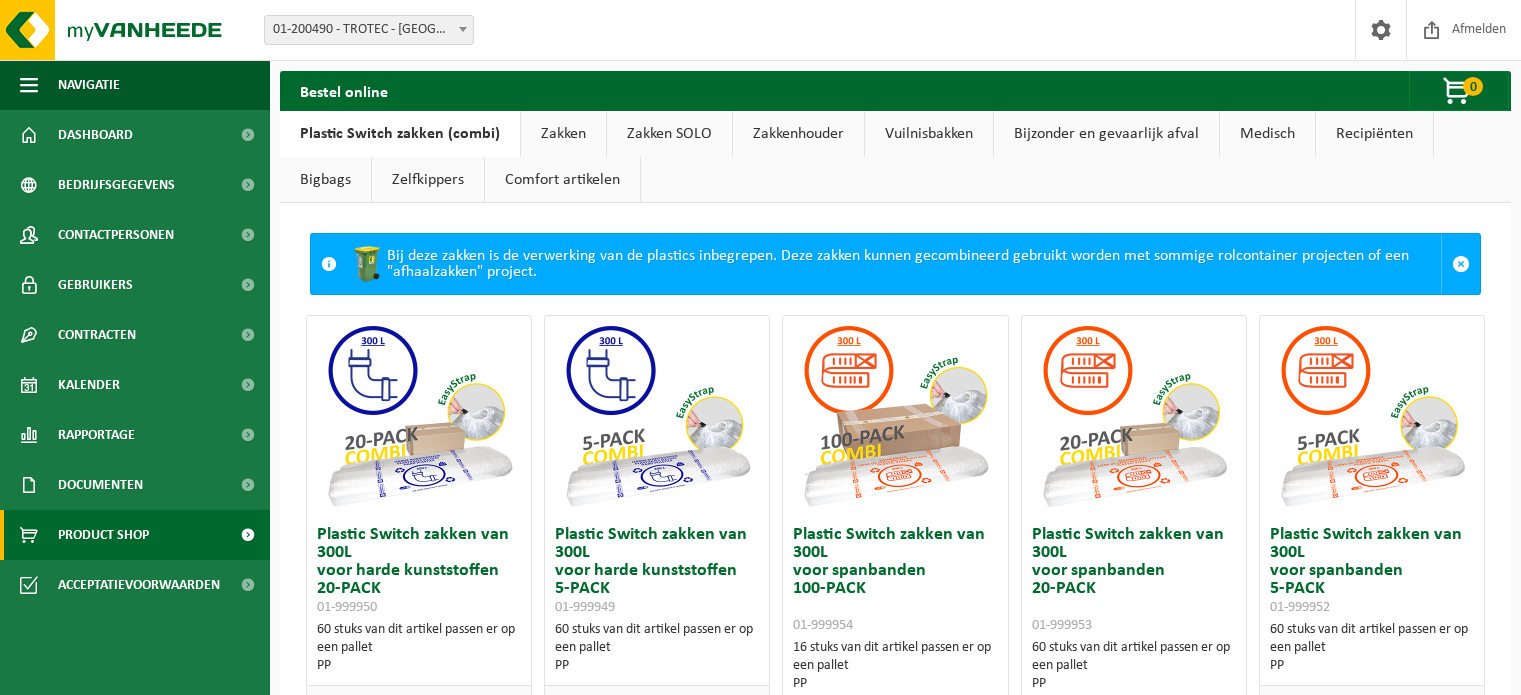 scroll, scrollTop: 0, scrollLeft: 0, axis: both 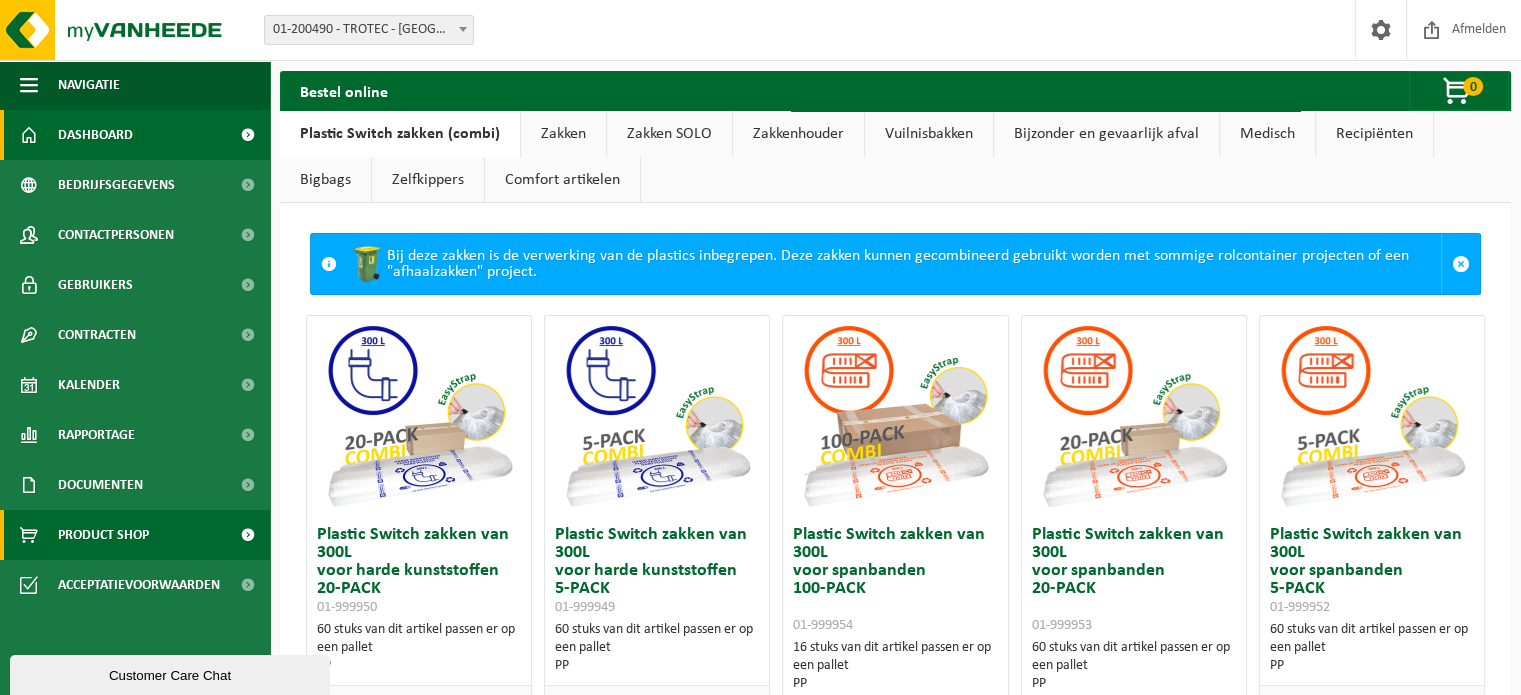 click on "Dashboard" at bounding box center (95, 135) 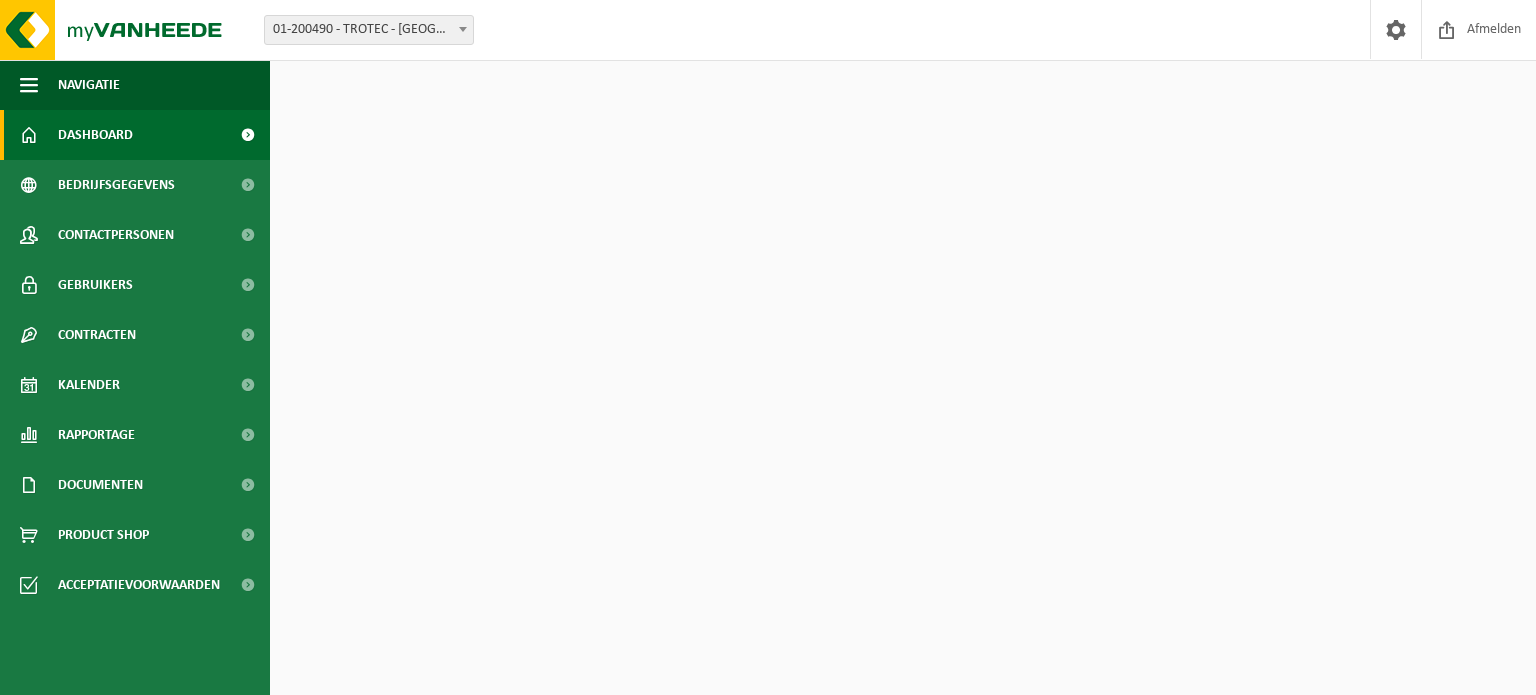 scroll, scrollTop: 0, scrollLeft: 0, axis: both 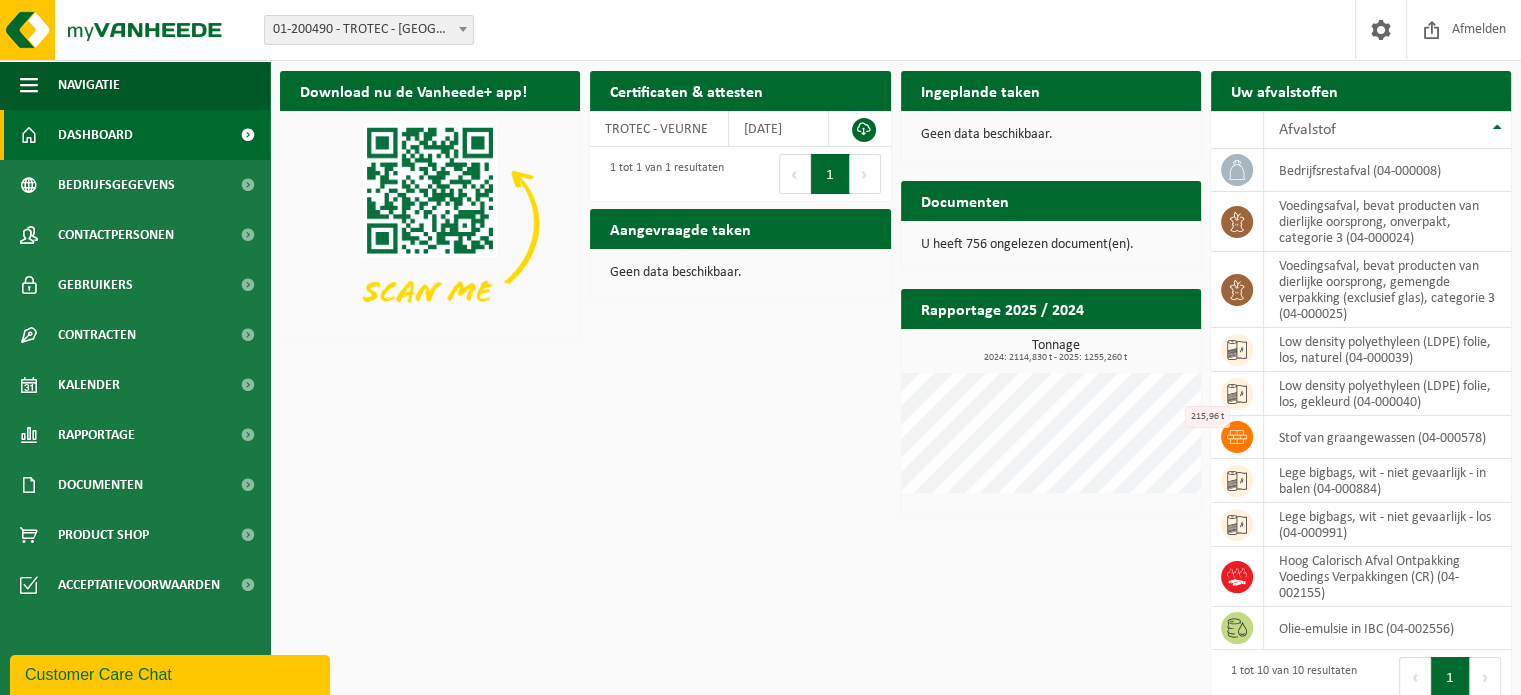 click on "Documenten       Bekijk uw documenten" at bounding box center (1051, 201) 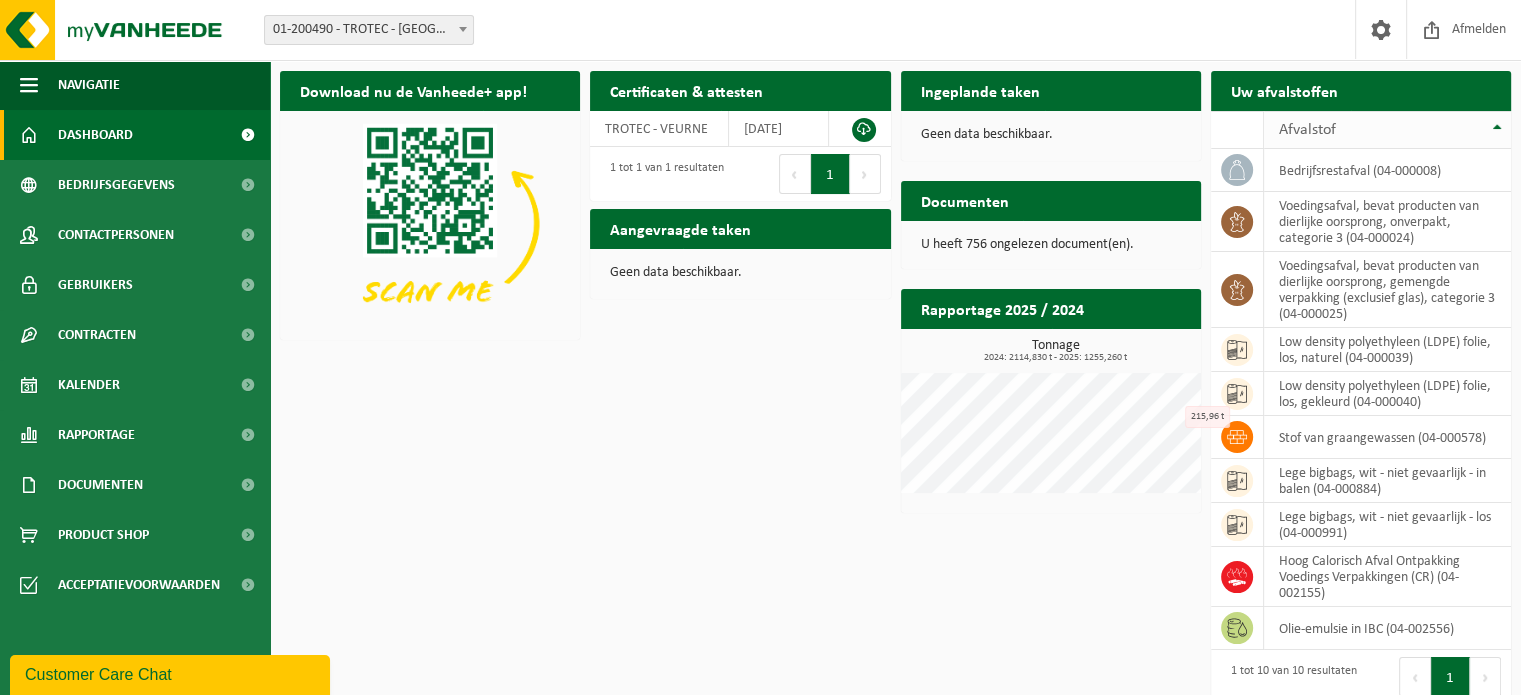 click on "Afvalstof" at bounding box center [1387, 130] 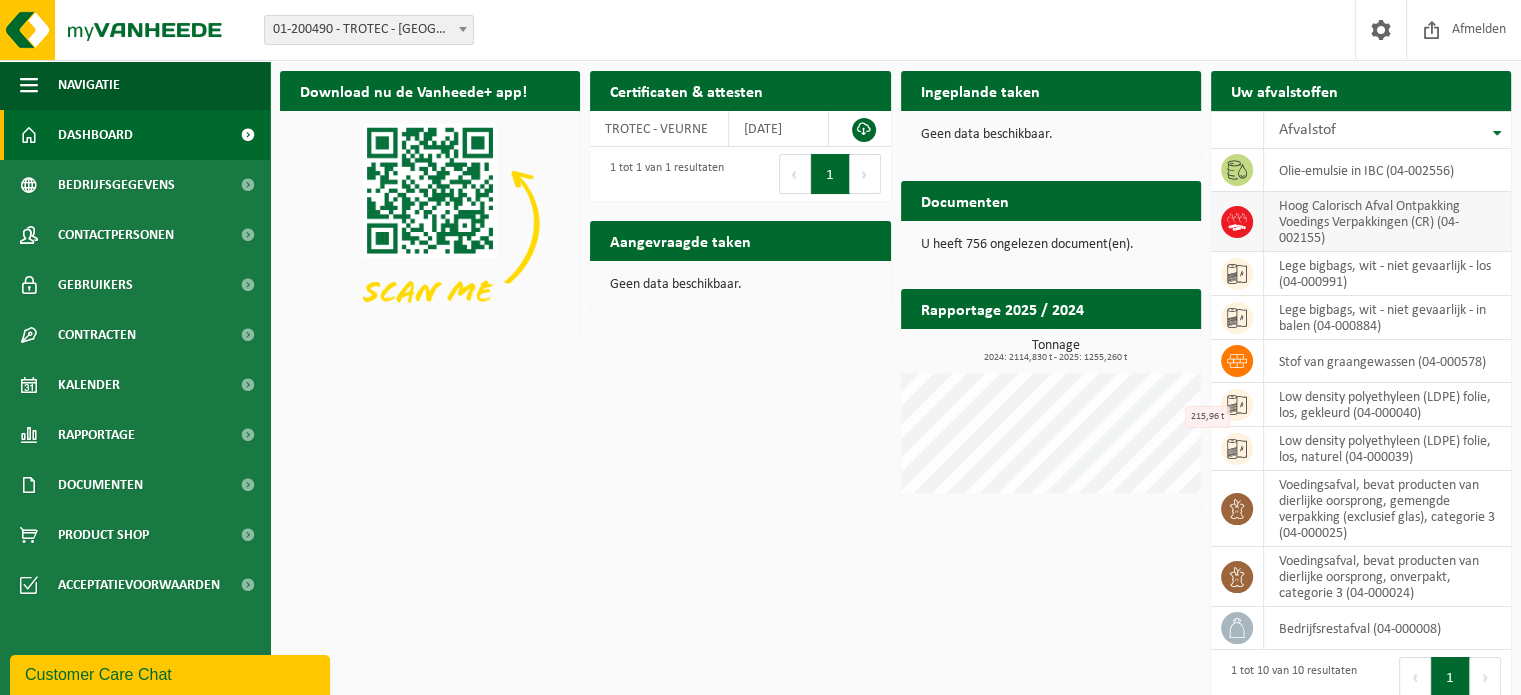 click on "Hoog Calorisch Afval Ontpakking Voedings Verpakkingen (CR) (04-002155)" at bounding box center (1387, 222) 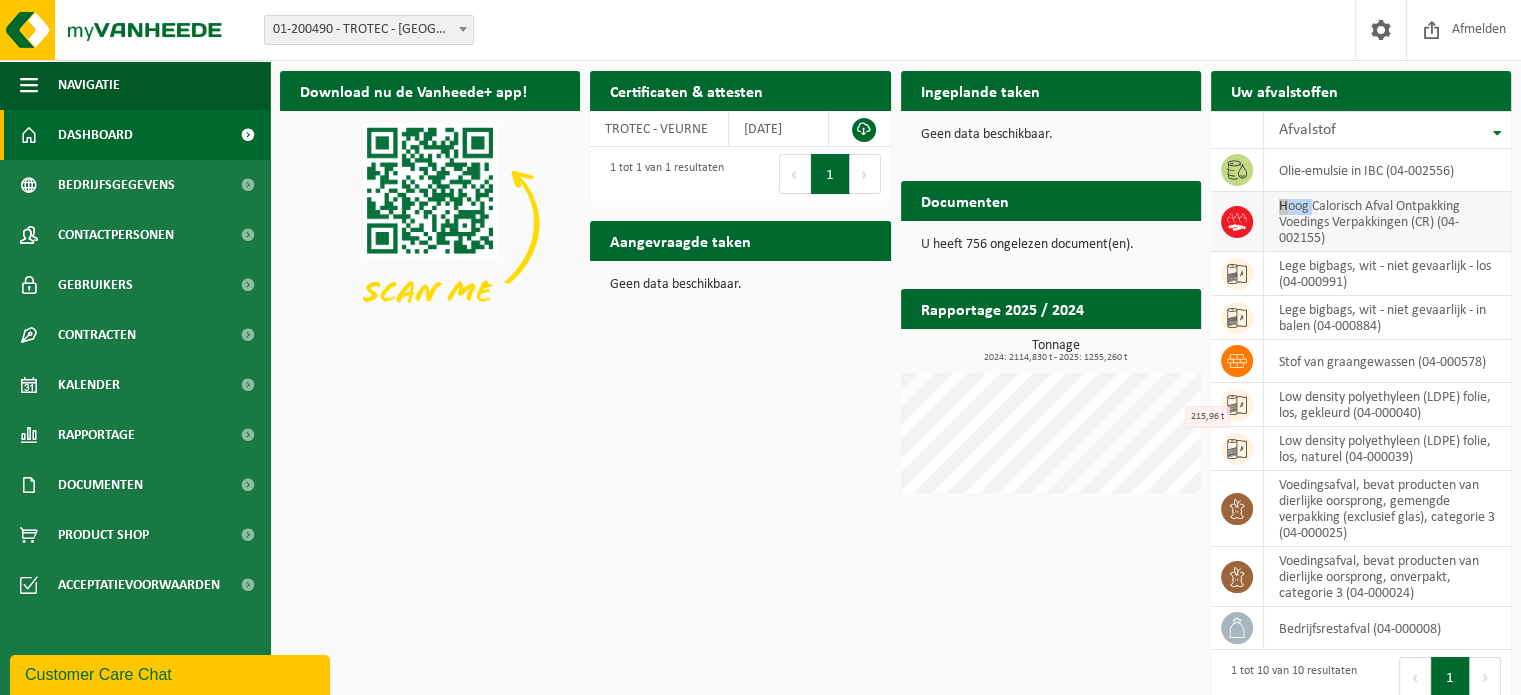 click 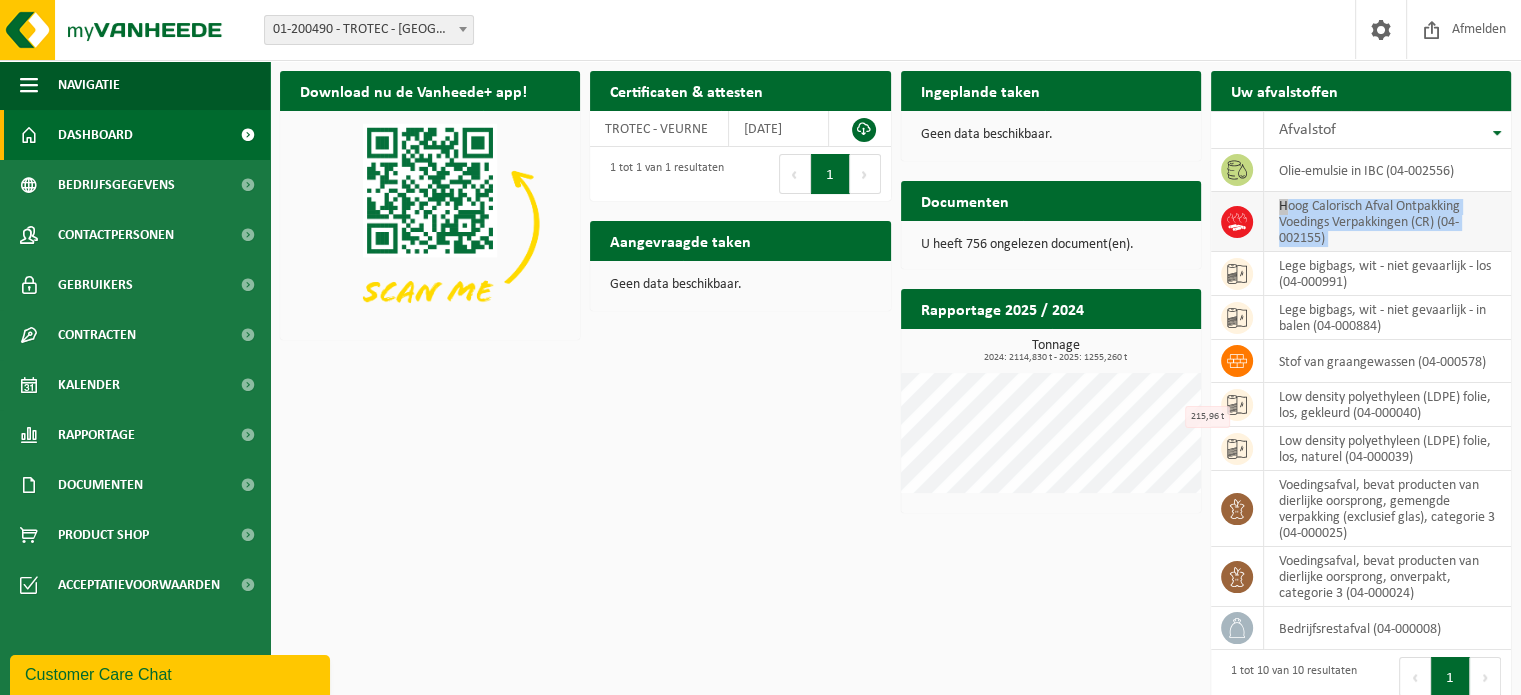click 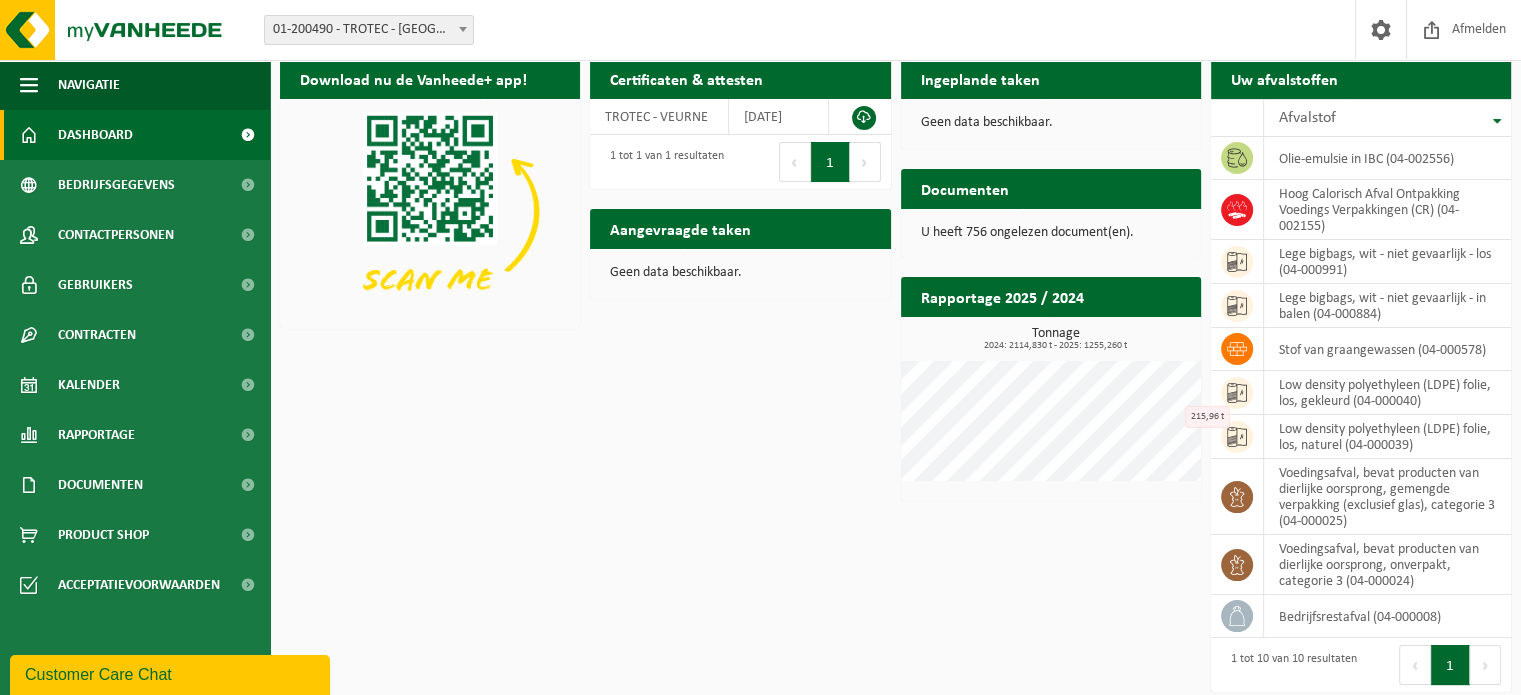 scroll, scrollTop: 16, scrollLeft: 0, axis: vertical 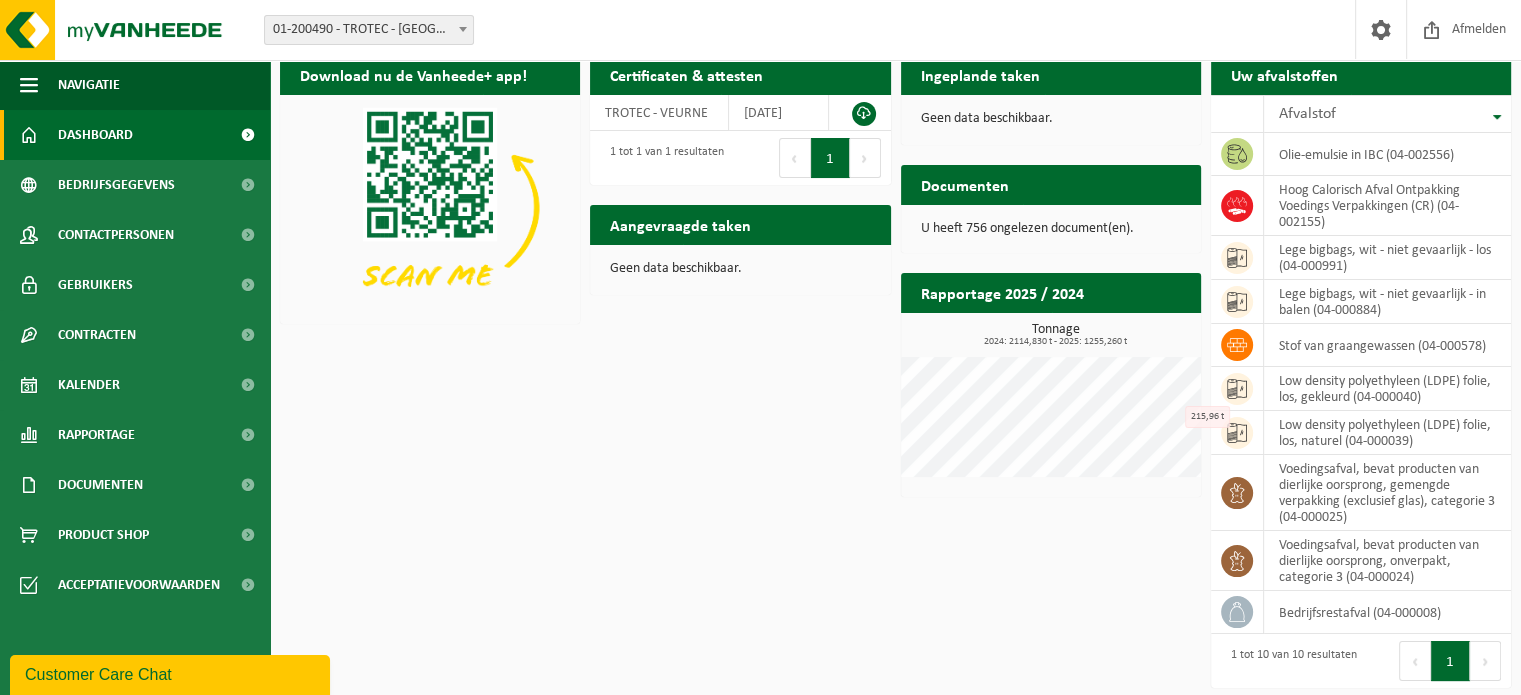 drag, startPoint x: 713, startPoint y: 383, endPoint x: 734, endPoint y: 488, distance: 107.07941 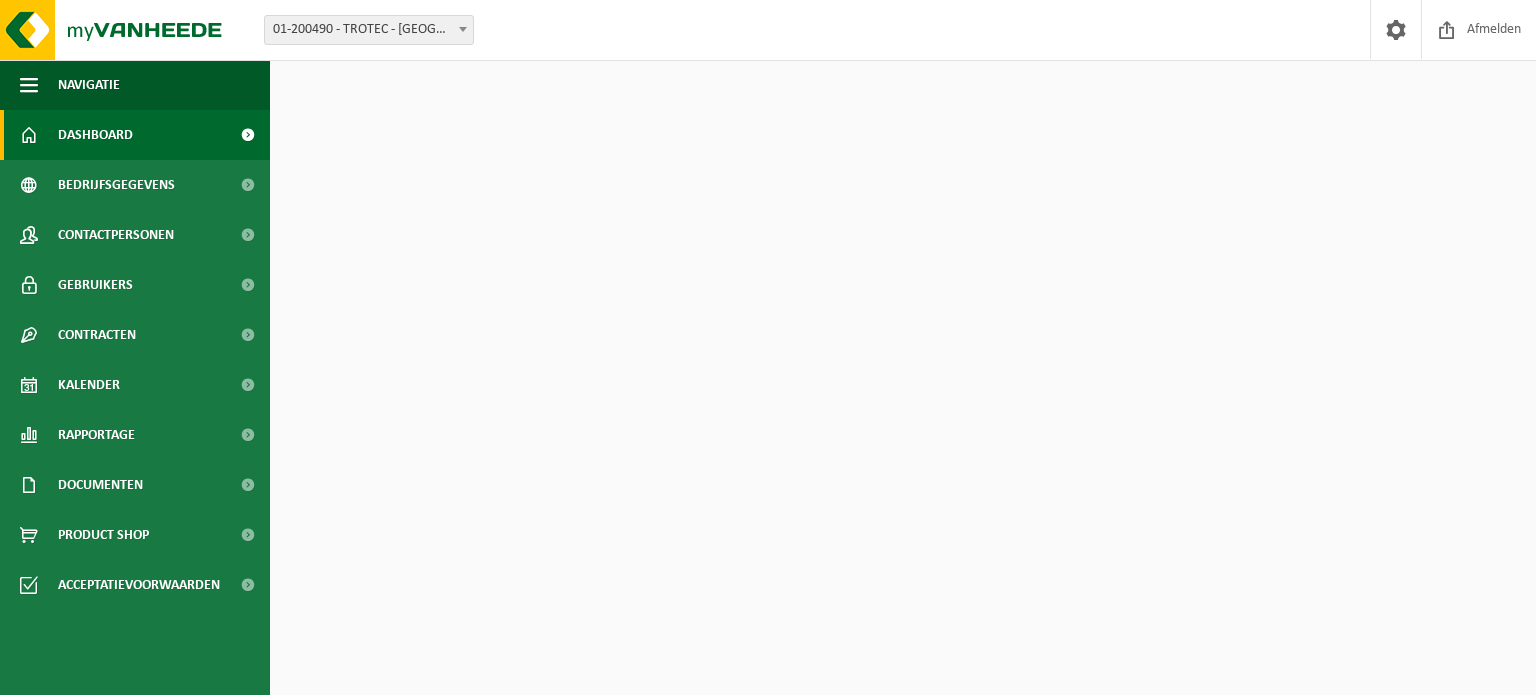 scroll, scrollTop: 0, scrollLeft: 0, axis: both 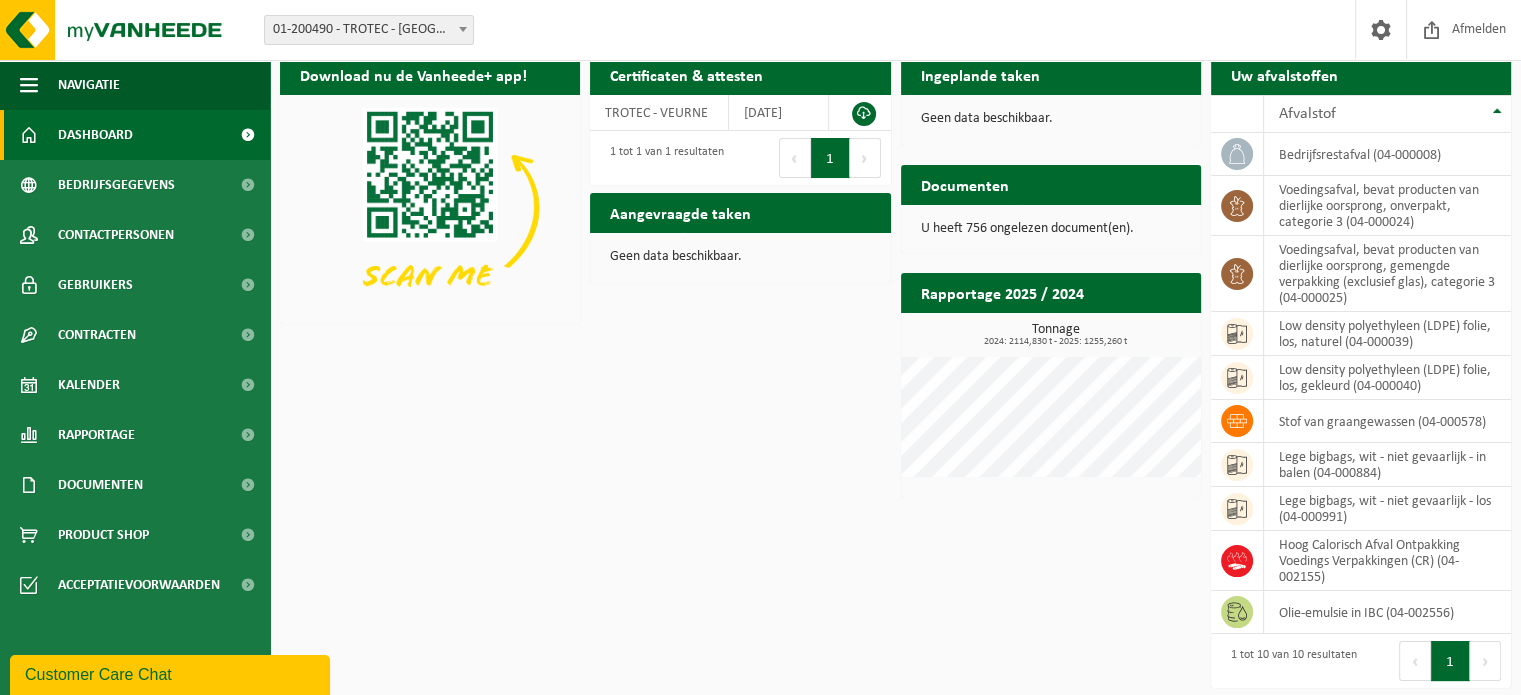 click on "Customer Care Chat" at bounding box center (170, 675) 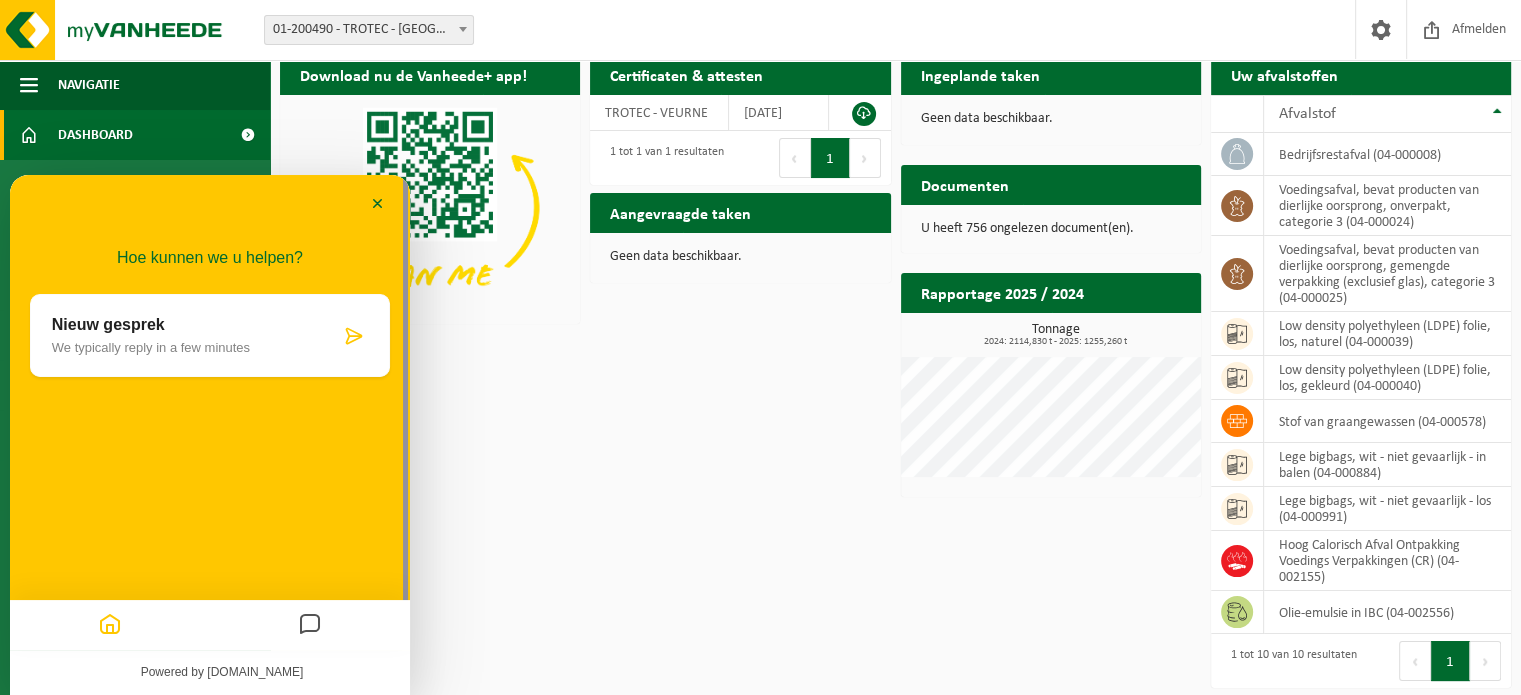 click at bounding box center [354, 336] 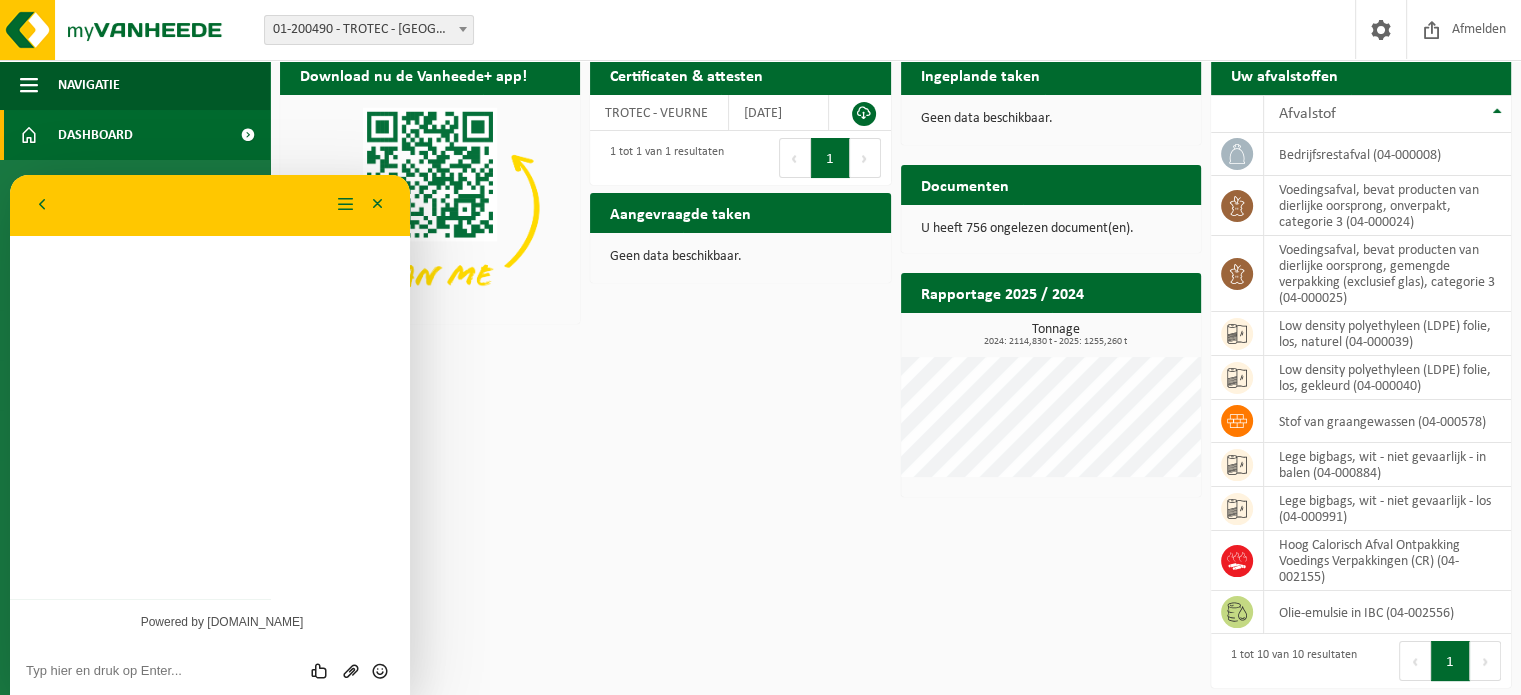 click on "Hoe kunnen we u helpen?  Nieuw gesprek   We typically reply in a few minutes" at bounding box center [210, 387] 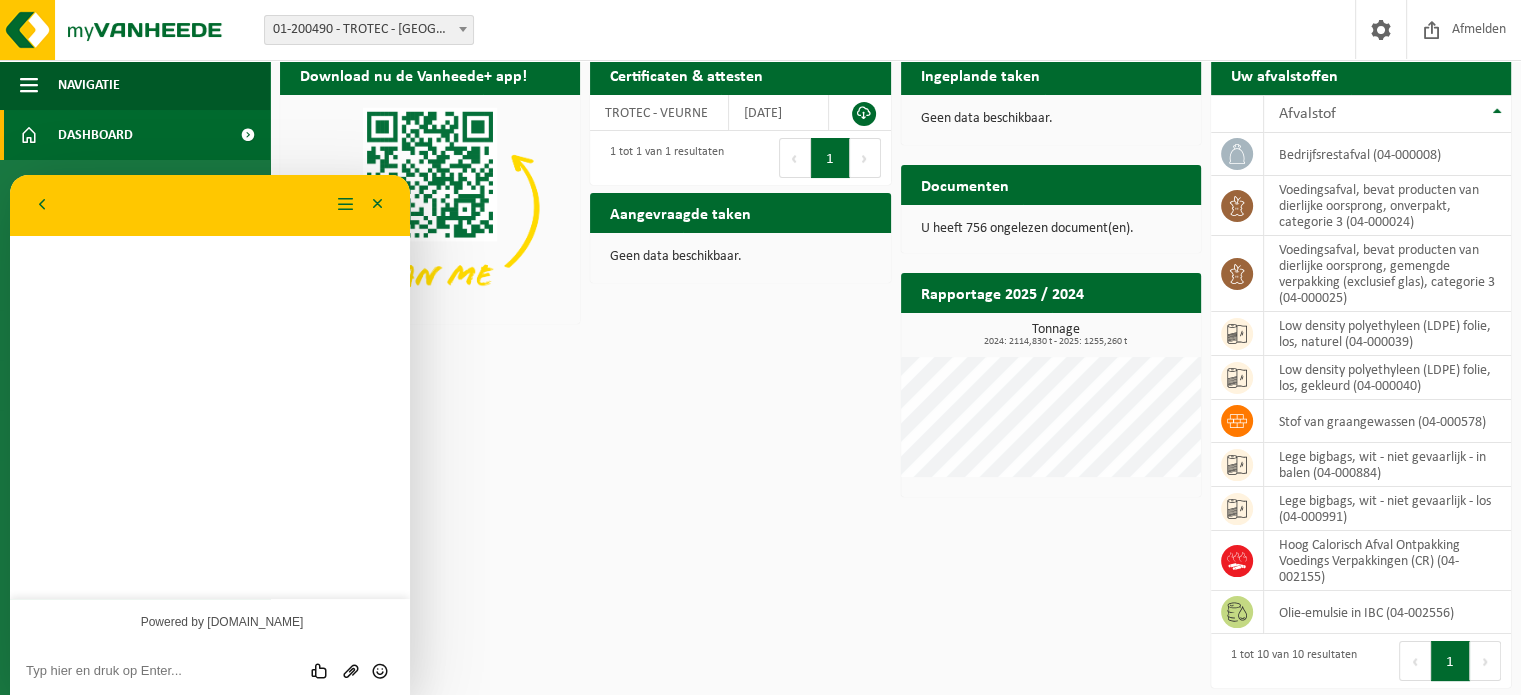 click at bounding box center (10, 175) 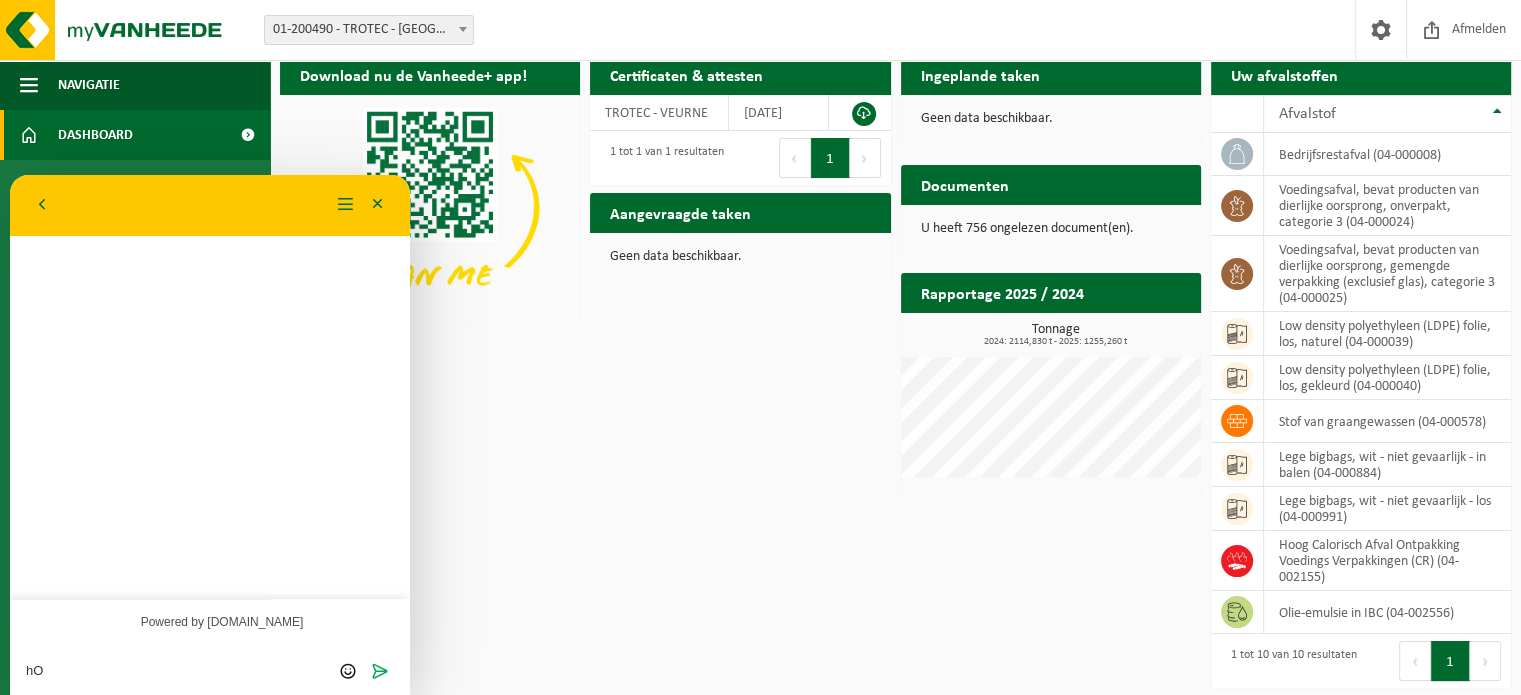 type on "h" 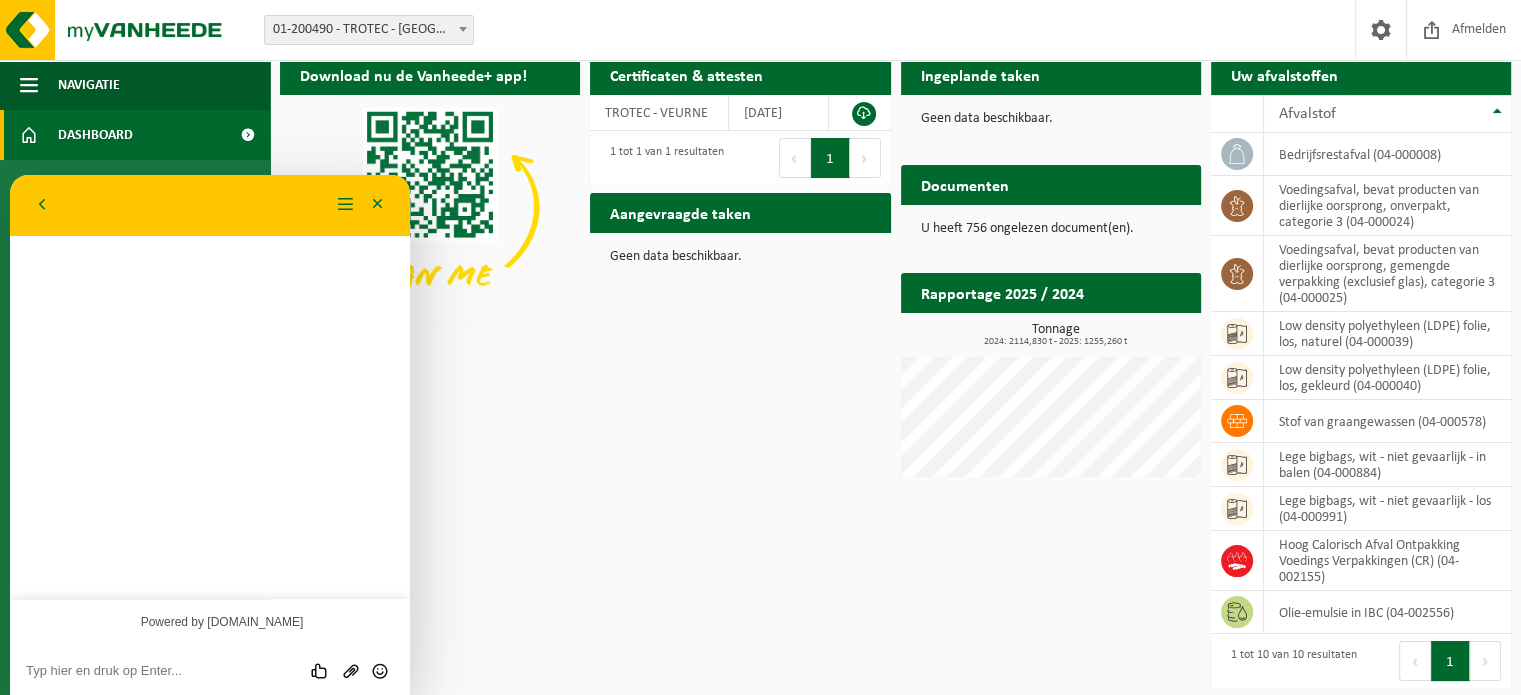 type on "b" 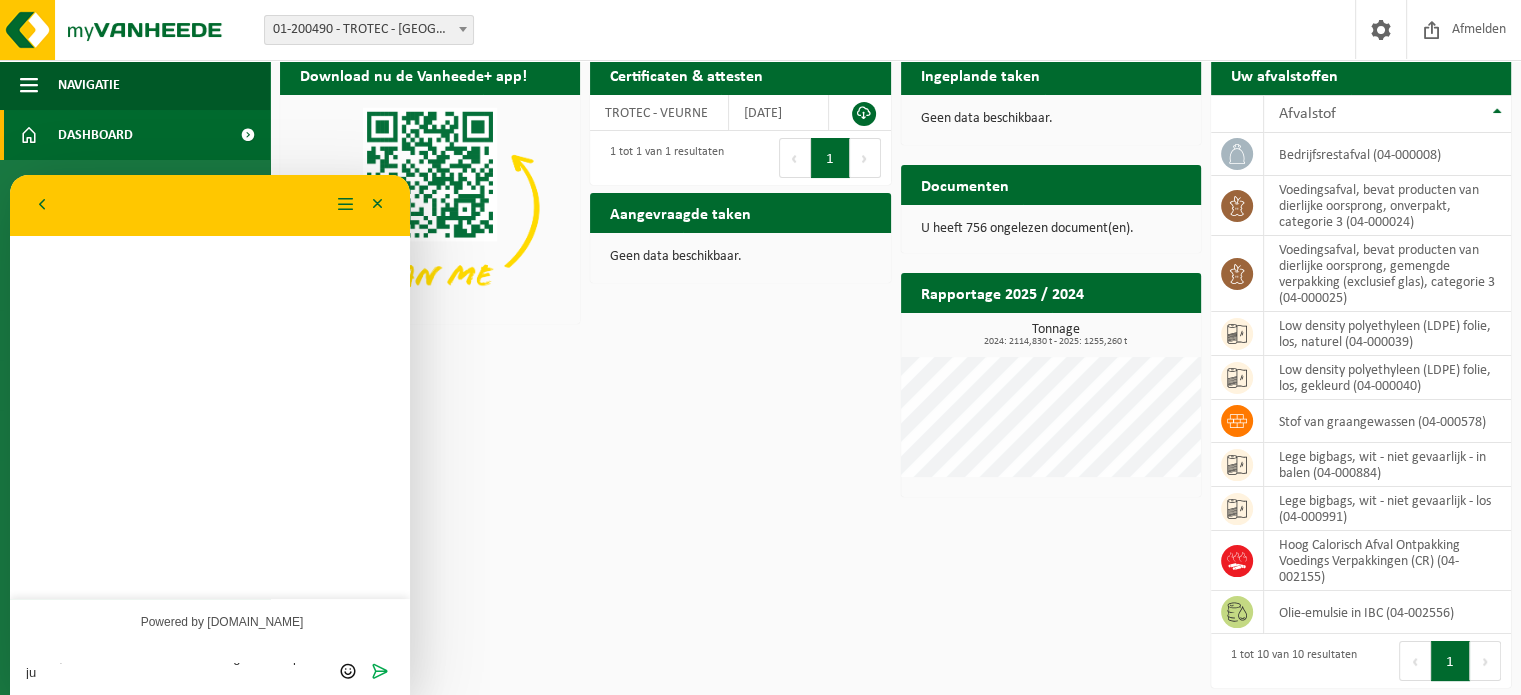 scroll, scrollTop: 0, scrollLeft: 0, axis: both 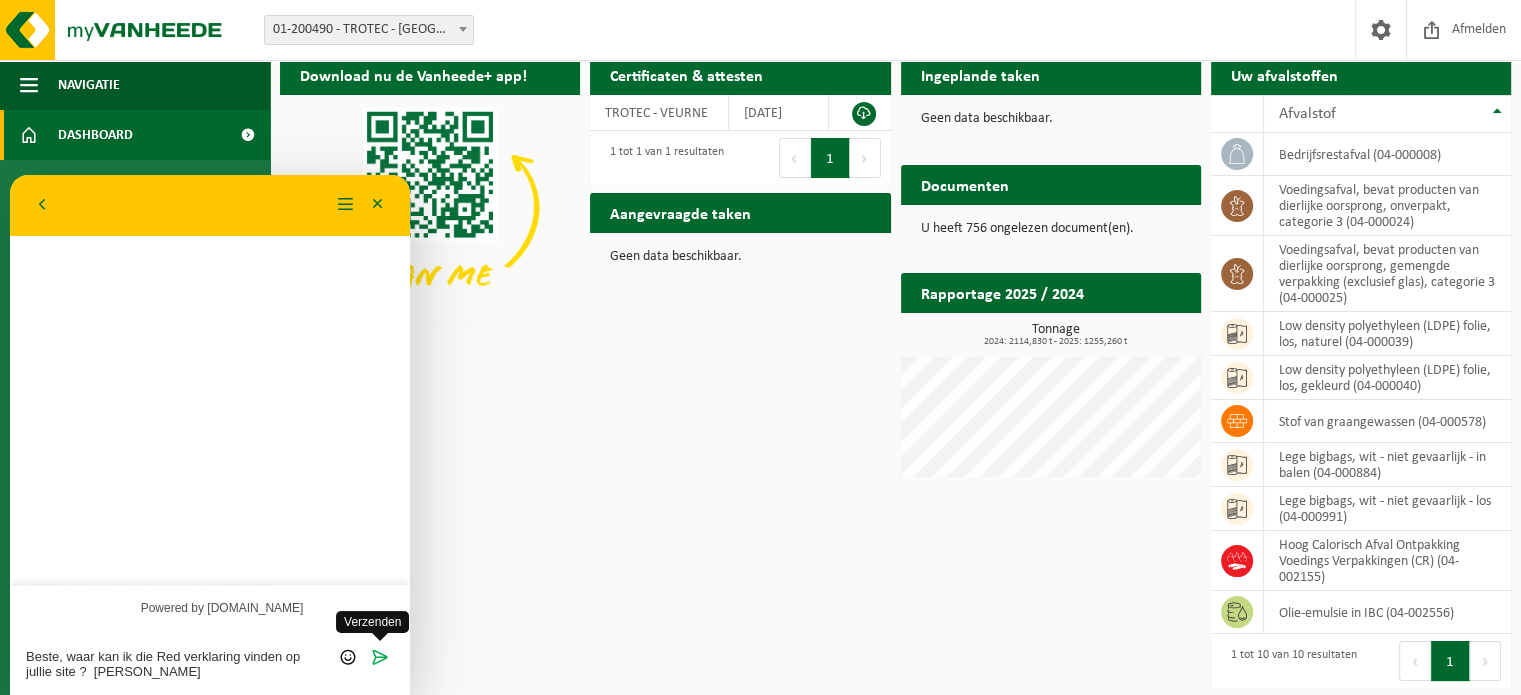 type on "Beste, waar kan ik die Red verklaring vinden op jullie site ?  [PERSON_NAME]" 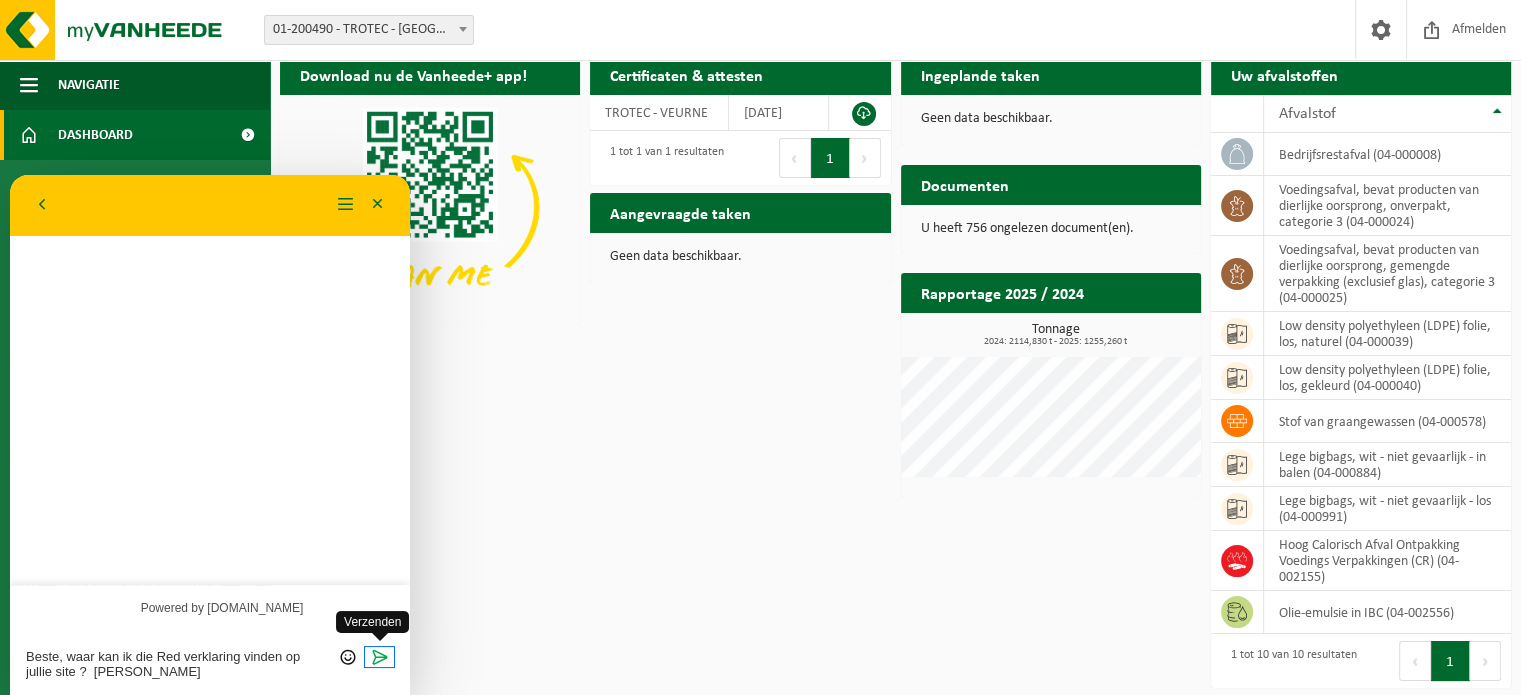 click at bounding box center (380, 657) 